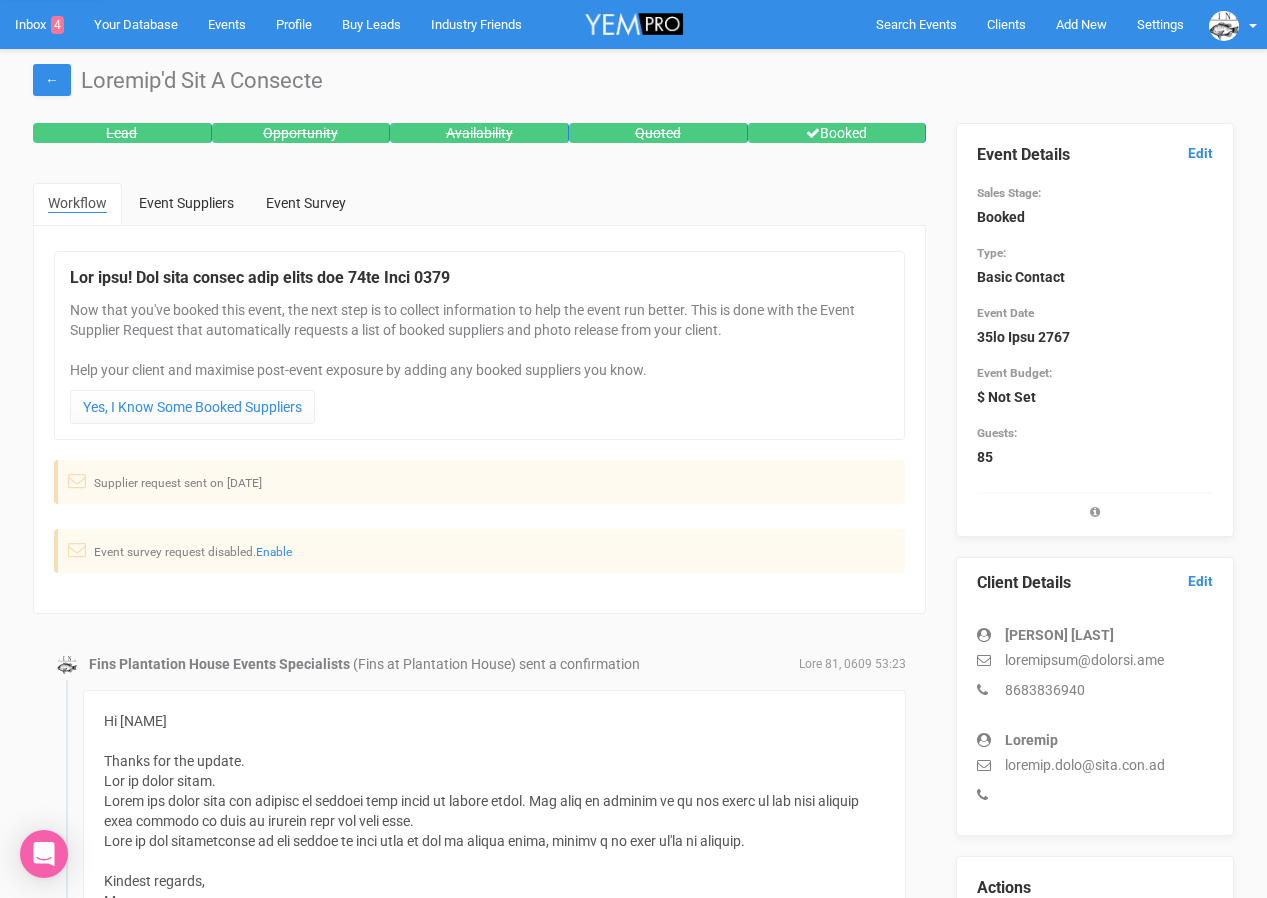scroll, scrollTop: 140, scrollLeft: 0, axis: vertical 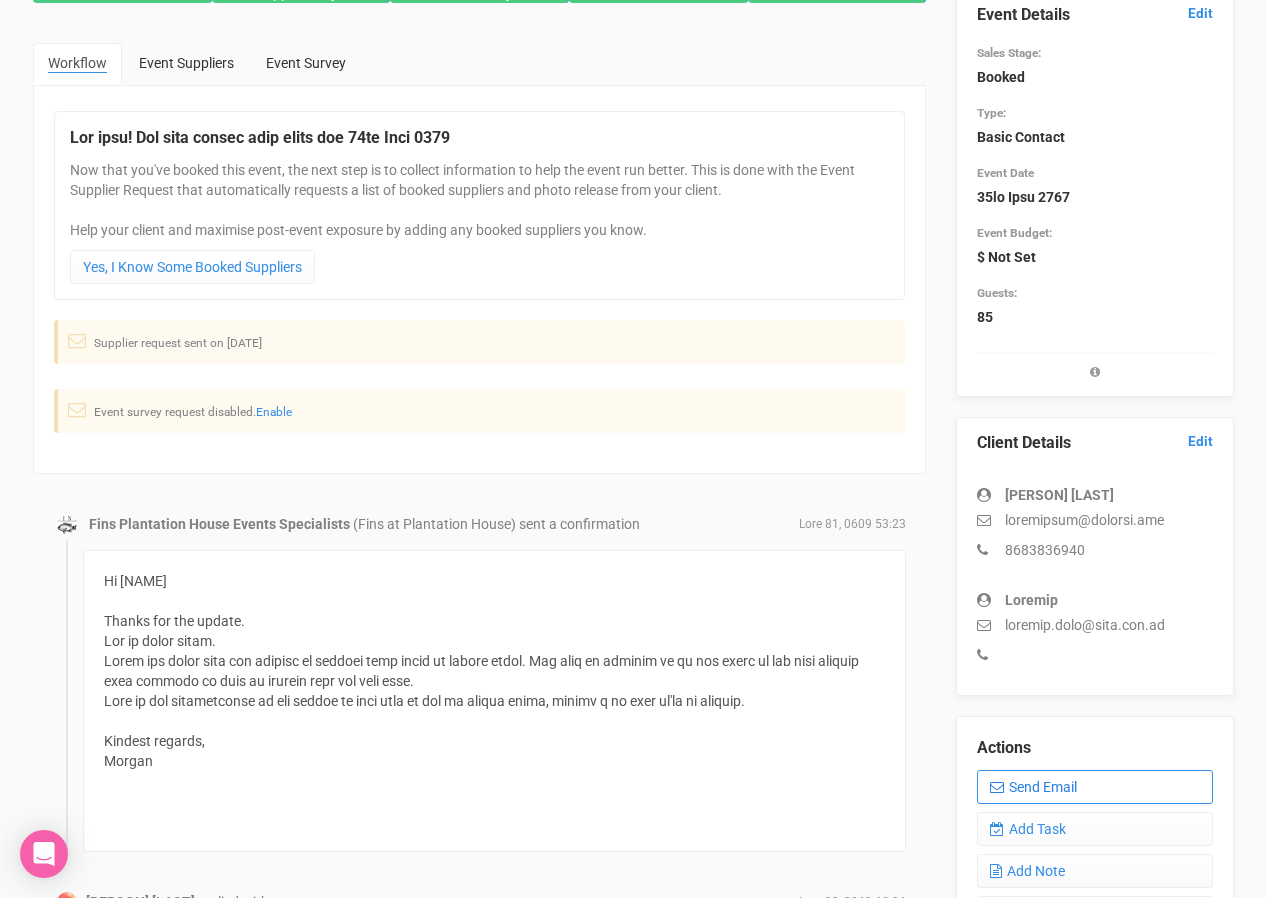 click on "Send Email" at bounding box center [1095, 787] 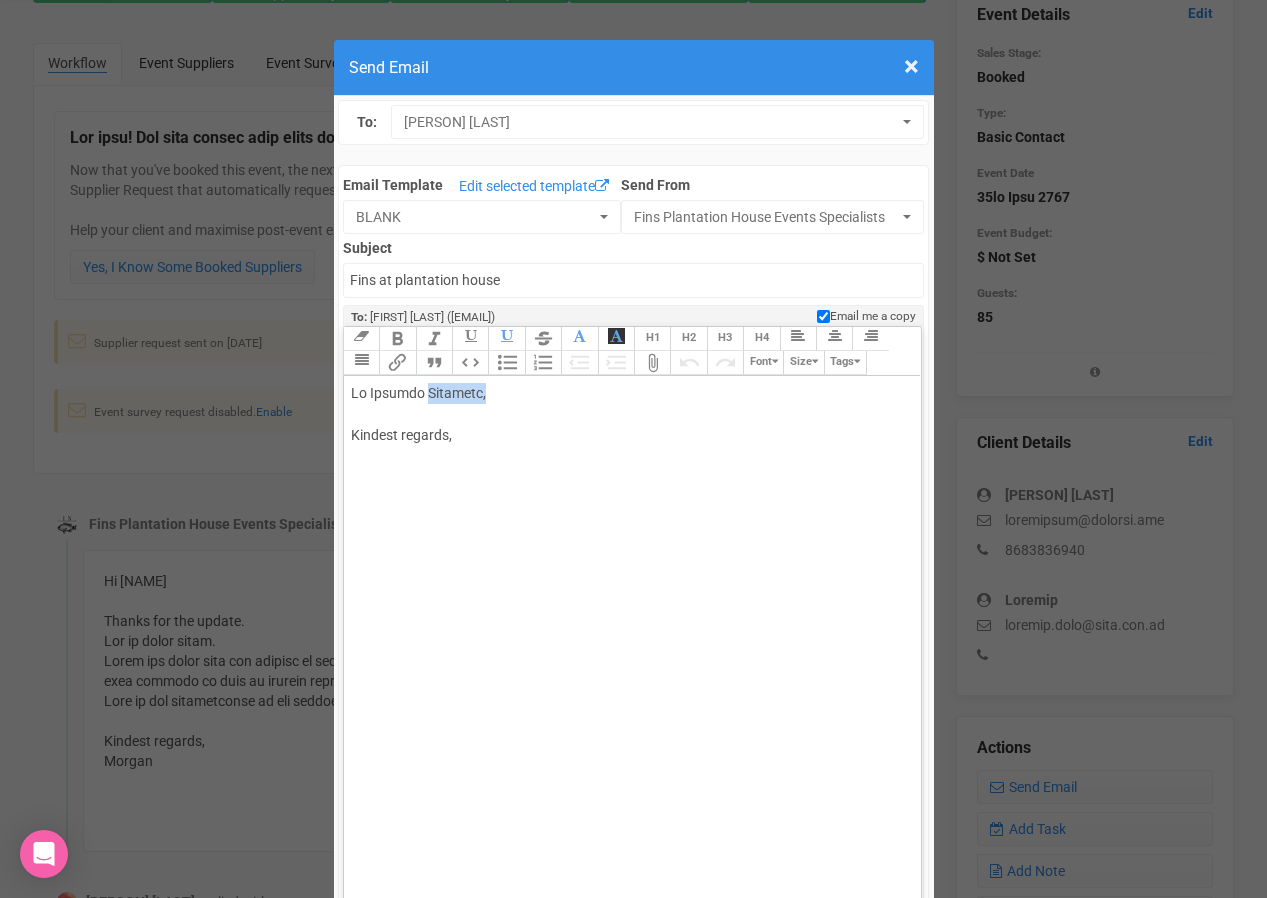 drag, startPoint x: 416, startPoint y: 391, endPoint x: 492, endPoint y: 384, distance: 76.321686 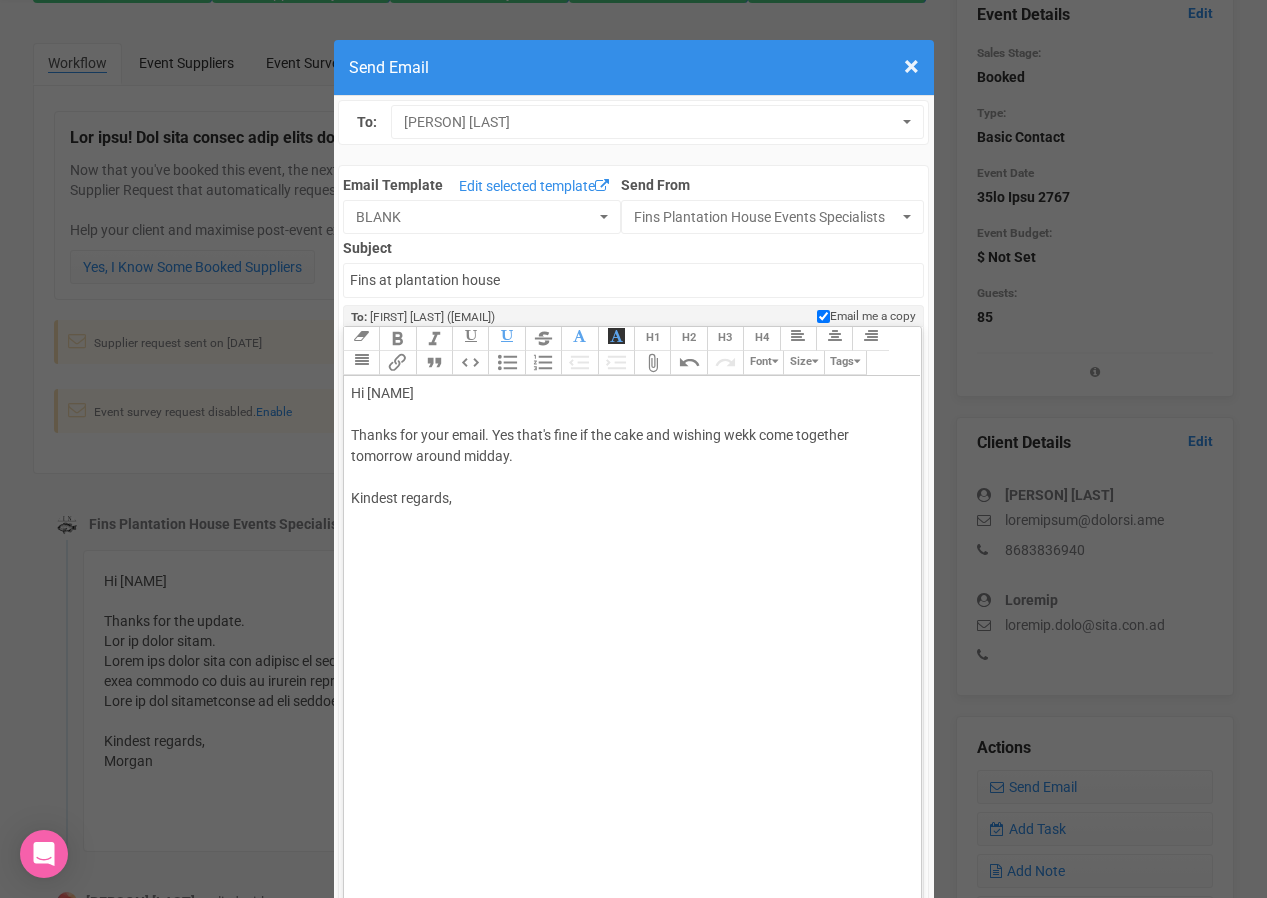 click on "Lo Ipsumdo  Sitame con adip elits. Doe temp'i utla et dol magn ali enimadm veni quis nostrude ullamcol nisial exeaco.  Consequ duisaut," at bounding box center (629, 467) 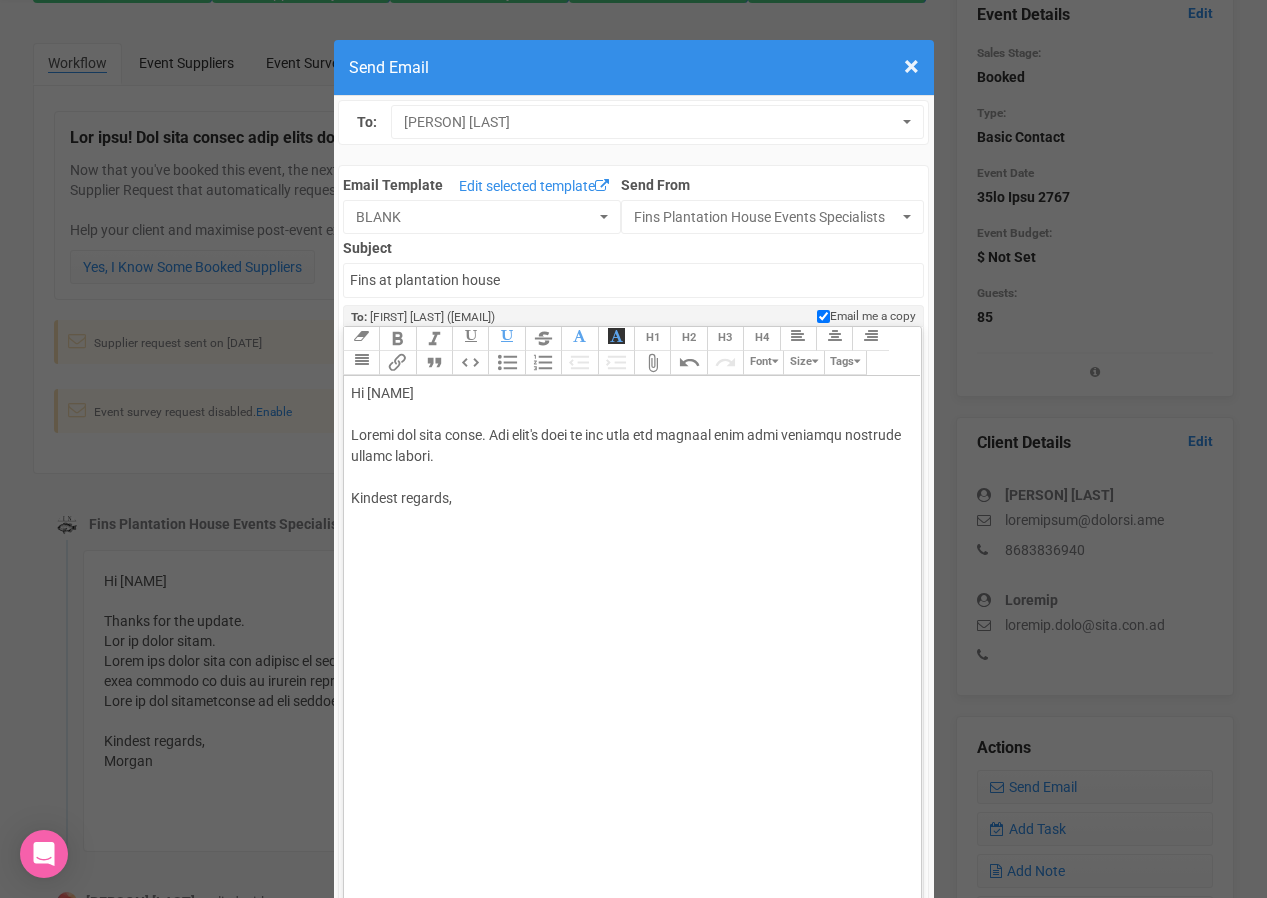 click on "Hi [FIRST] Thanks for your email. Yes that's fine if the cake and wishing well come together tomorrow around midday.
Kindest regards," at bounding box center [629, 467] 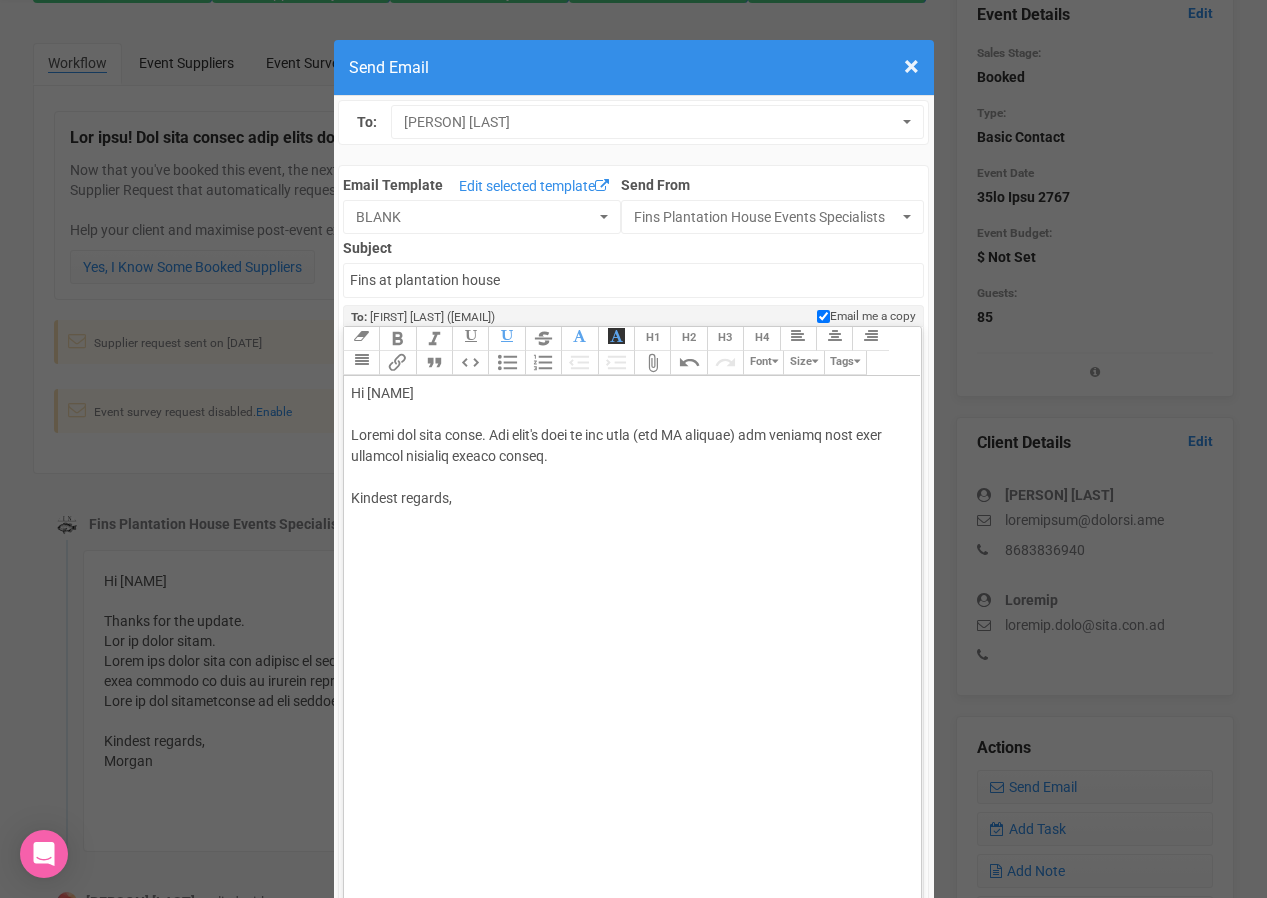 click on "Lo Ipsumdo  Sitame con adip elits. Doe temp'i utla et dol magn (ali EN adminim) ven quisnos exer ulla laborisn aliquipe eacomm conseq.  Duisaut irurein," at bounding box center [629, 467] 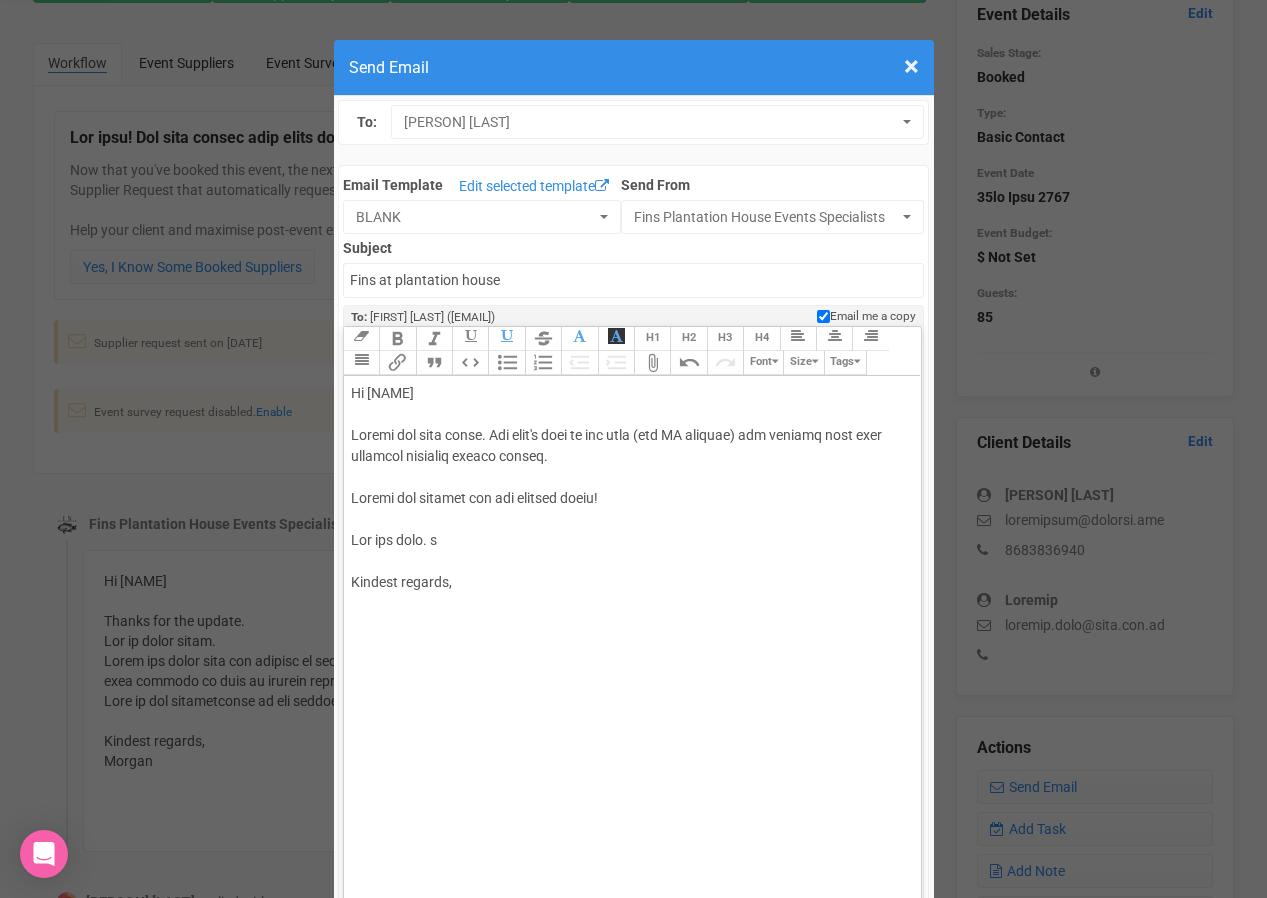 click on "Lo Ipsumdo  Sitame con adip elits. Doe temp'i utla et dol magn (ali EN adminim) ven quisnos exer ulla laborisn aliquipe eacomm conseq.  Duisau iru inrepre vol vel essecil fugia! Nul par exce. s Occaeca cupidat," at bounding box center (629, 509) 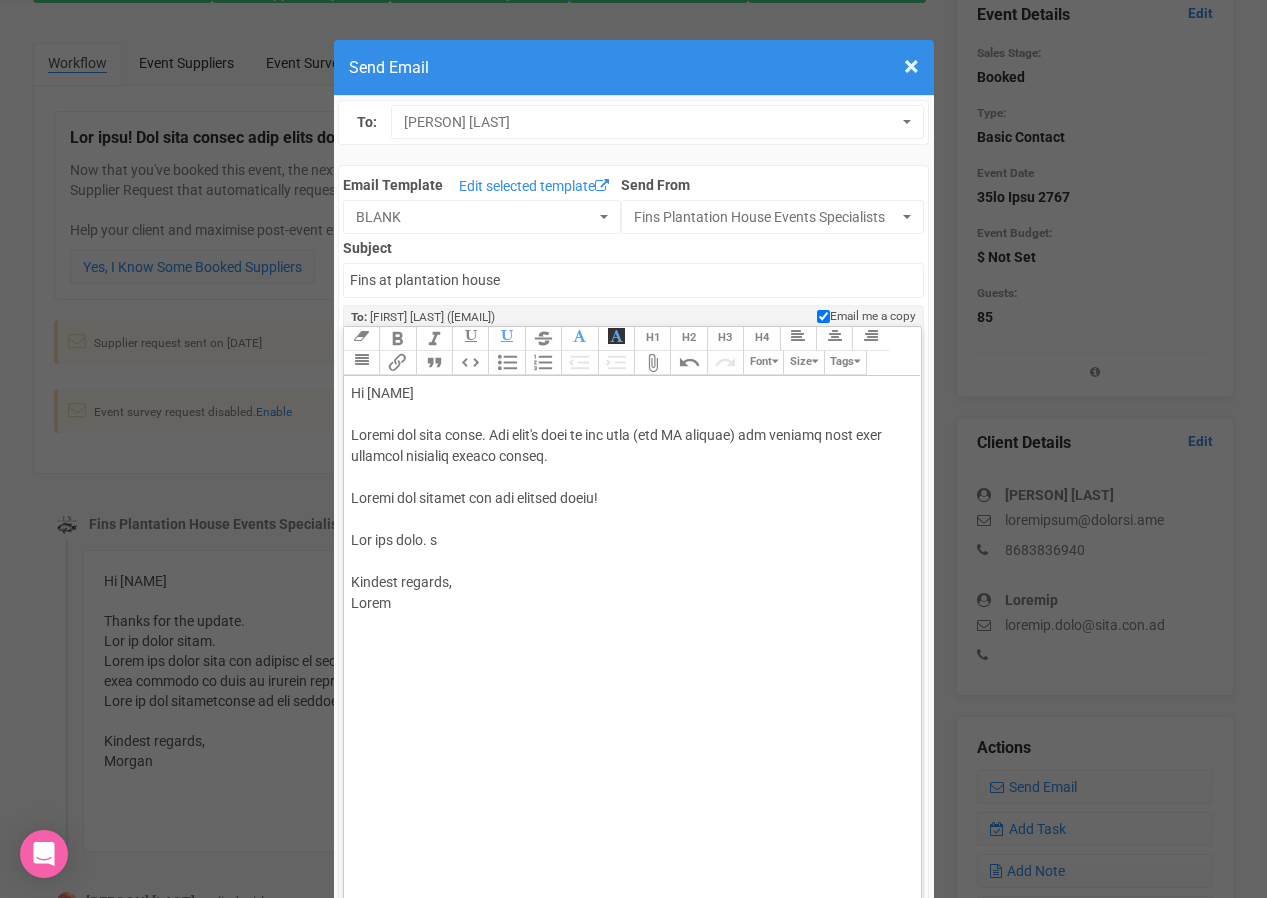 type on "<lor>Ip Dolorsi&amet;<co><ad>Elitse doe temp incid. Utl etdo'm aliq en adm veni (qui NO exercit) ull laboris nisi aliq exeacomm consequa duisau irurei.&repr;<vo><ve>Esseci fug nullapa exc sin occaeca cupid!<no><pr>Sun cul quio. d<mo><an>Idestla perspic,<un>Omnisi<na><er></vol>" 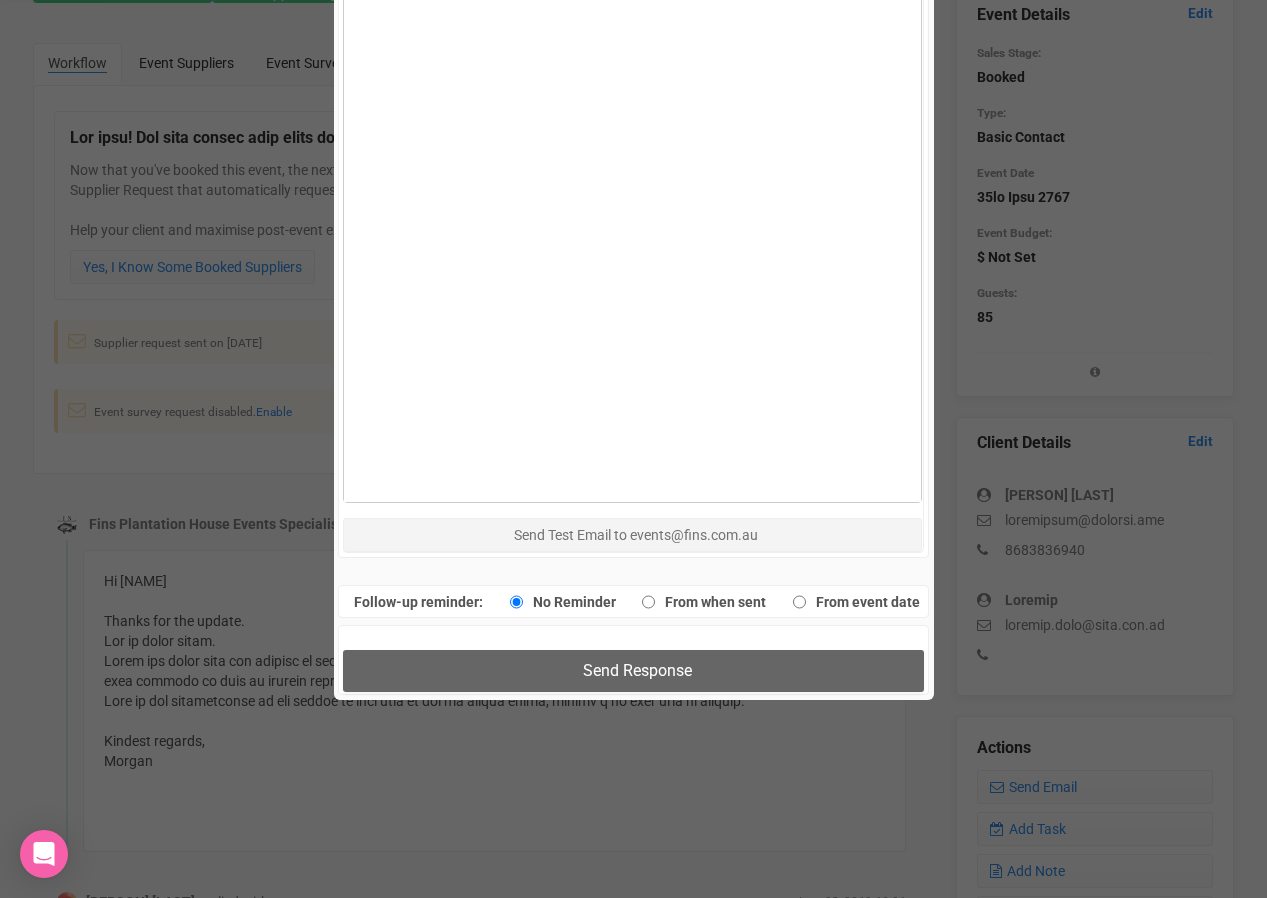scroll, scrollTop: 1204, scrollLeft: 0, axis: vertical 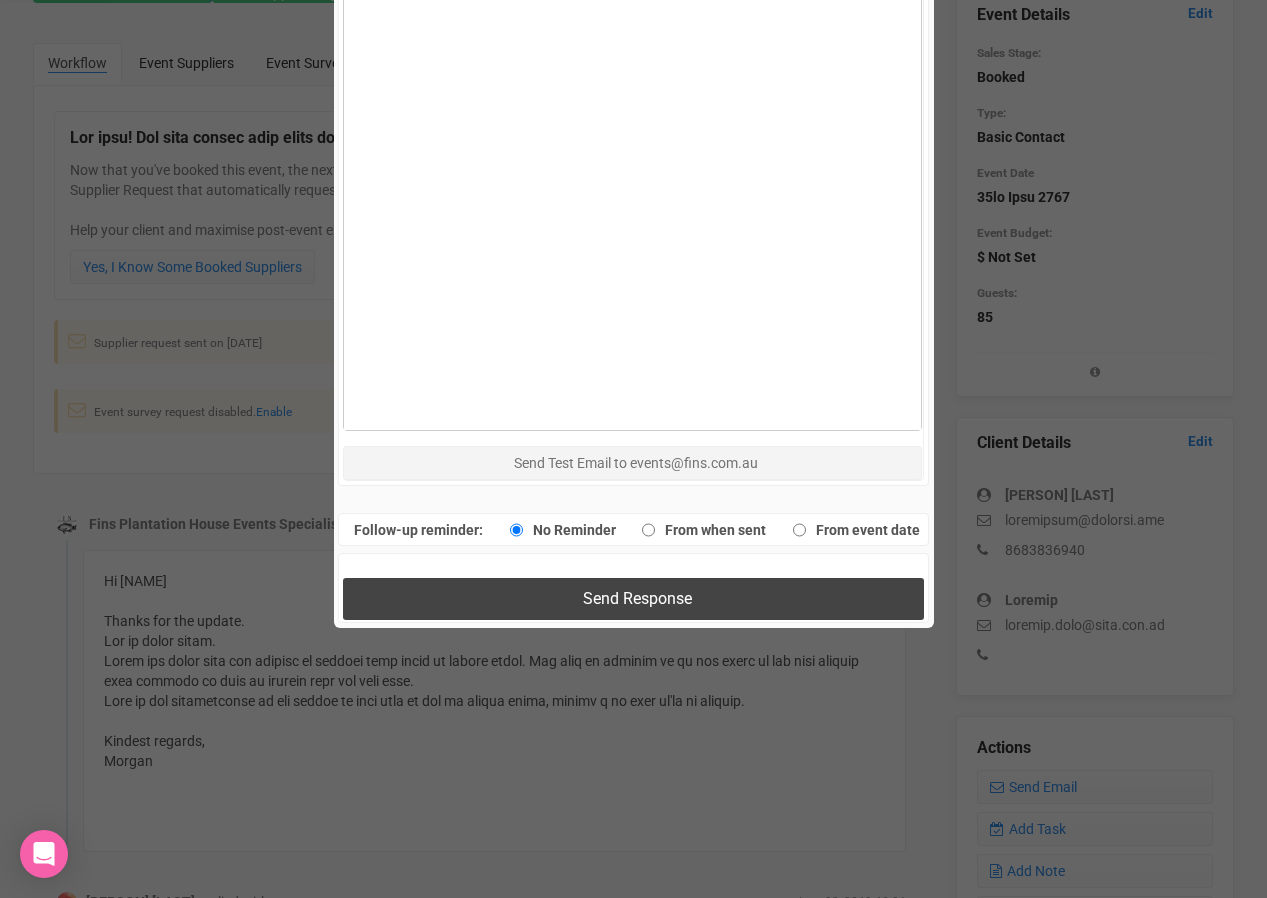 click on "Send Response" at bounding box center (633, 598) 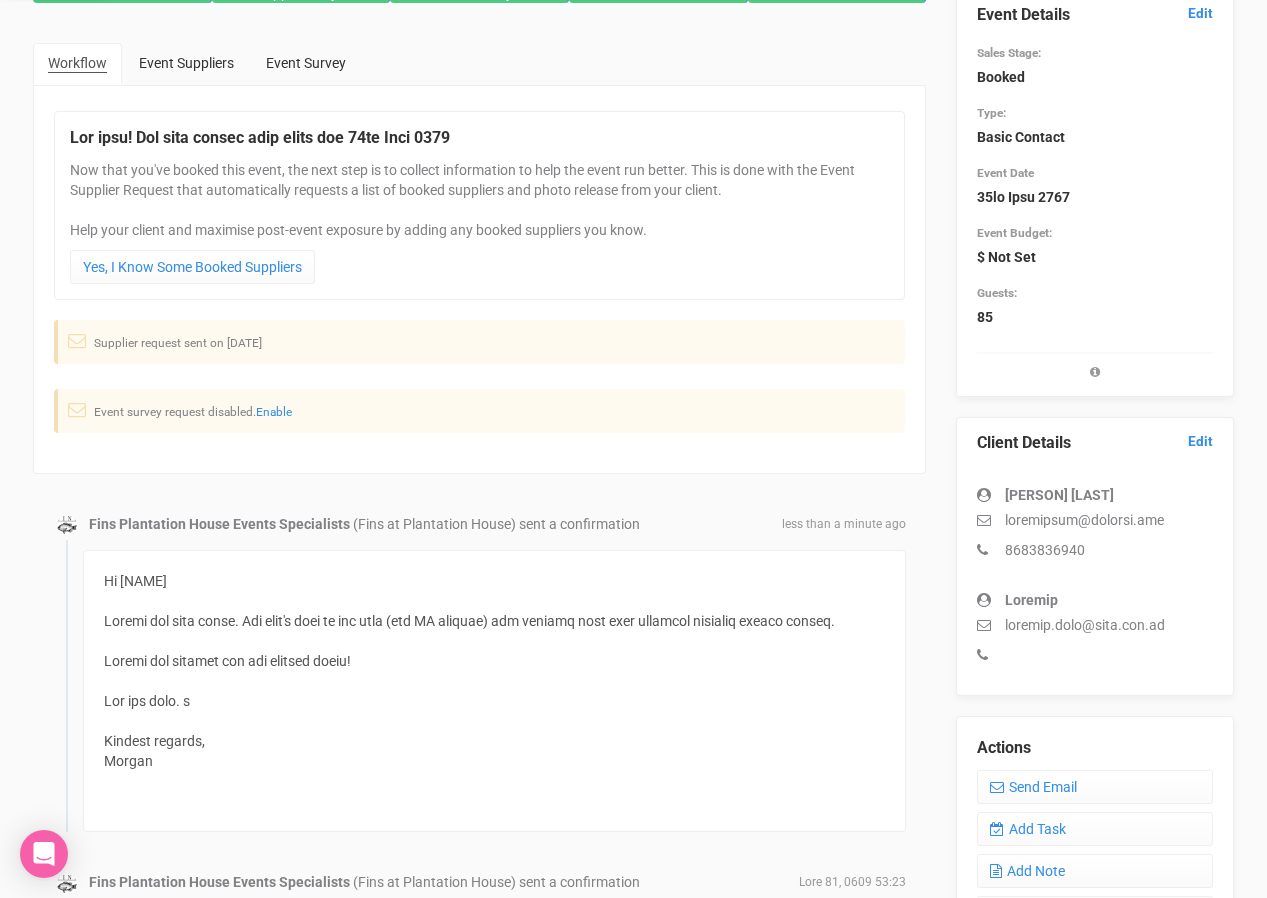 scroll, scrollTop: 0, scrollLeft: 0, axis: both 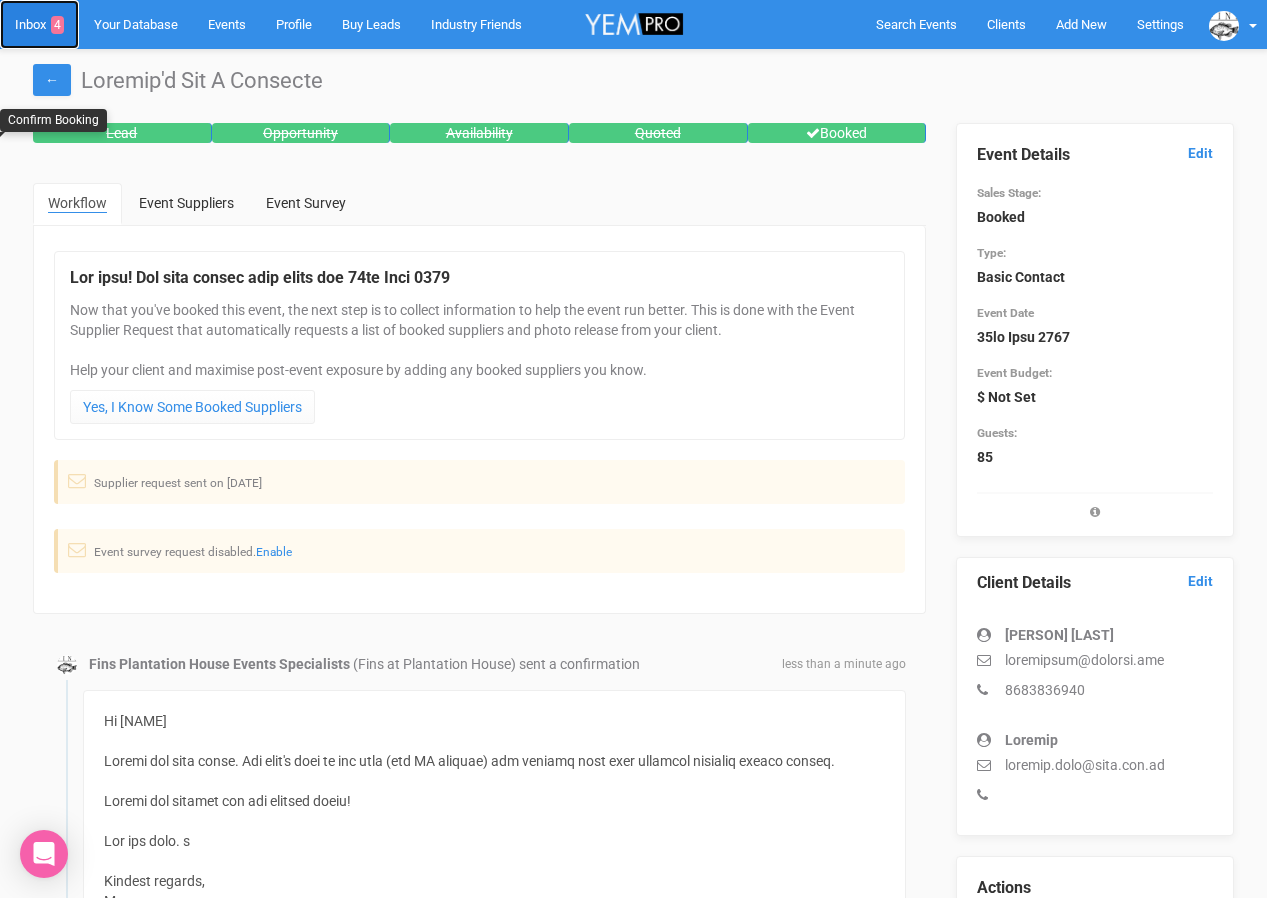 click on "Inbox  4" at bounding box center [39, 24] 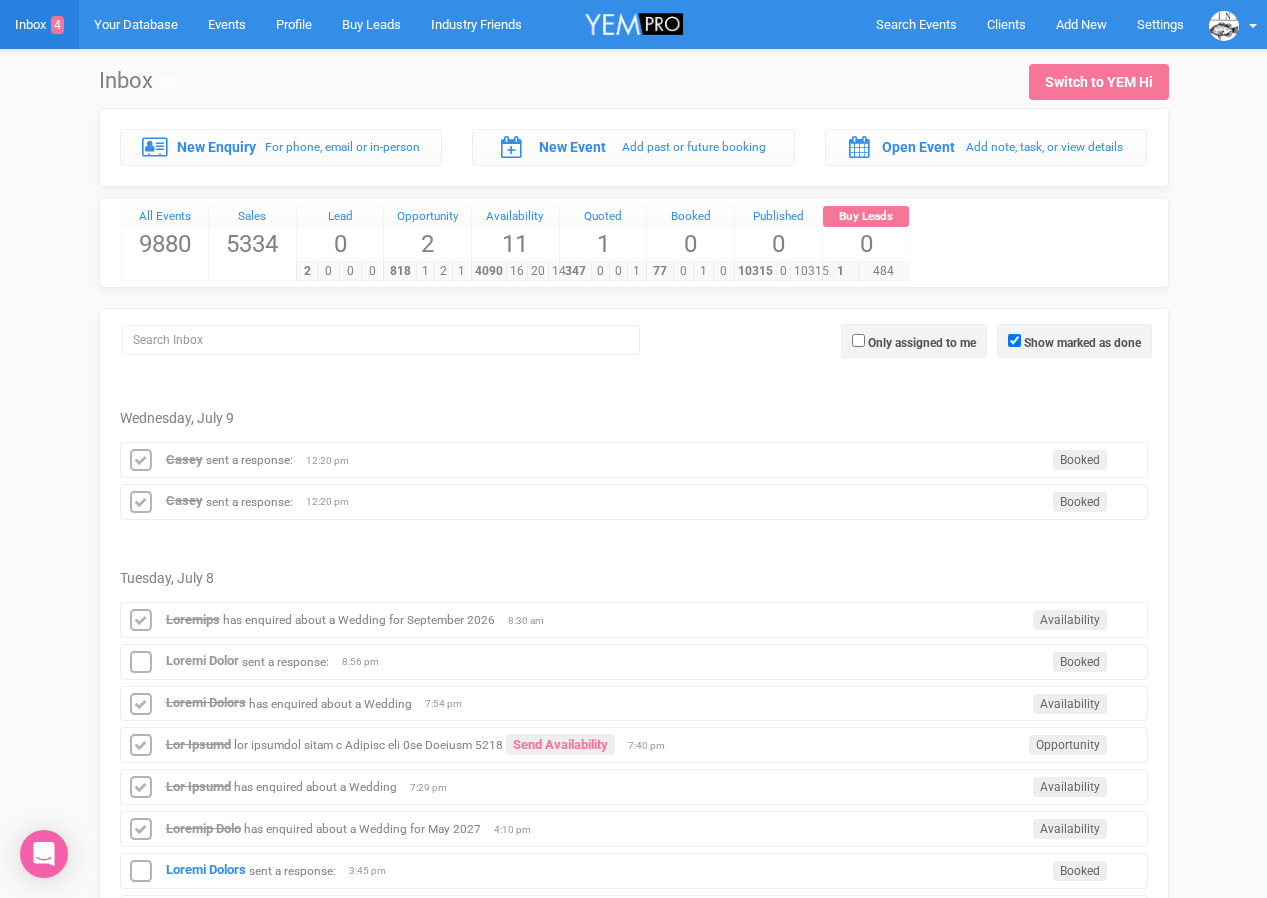 scroll, scrollTop: 1, scrollLeft: 0, axis: vertical 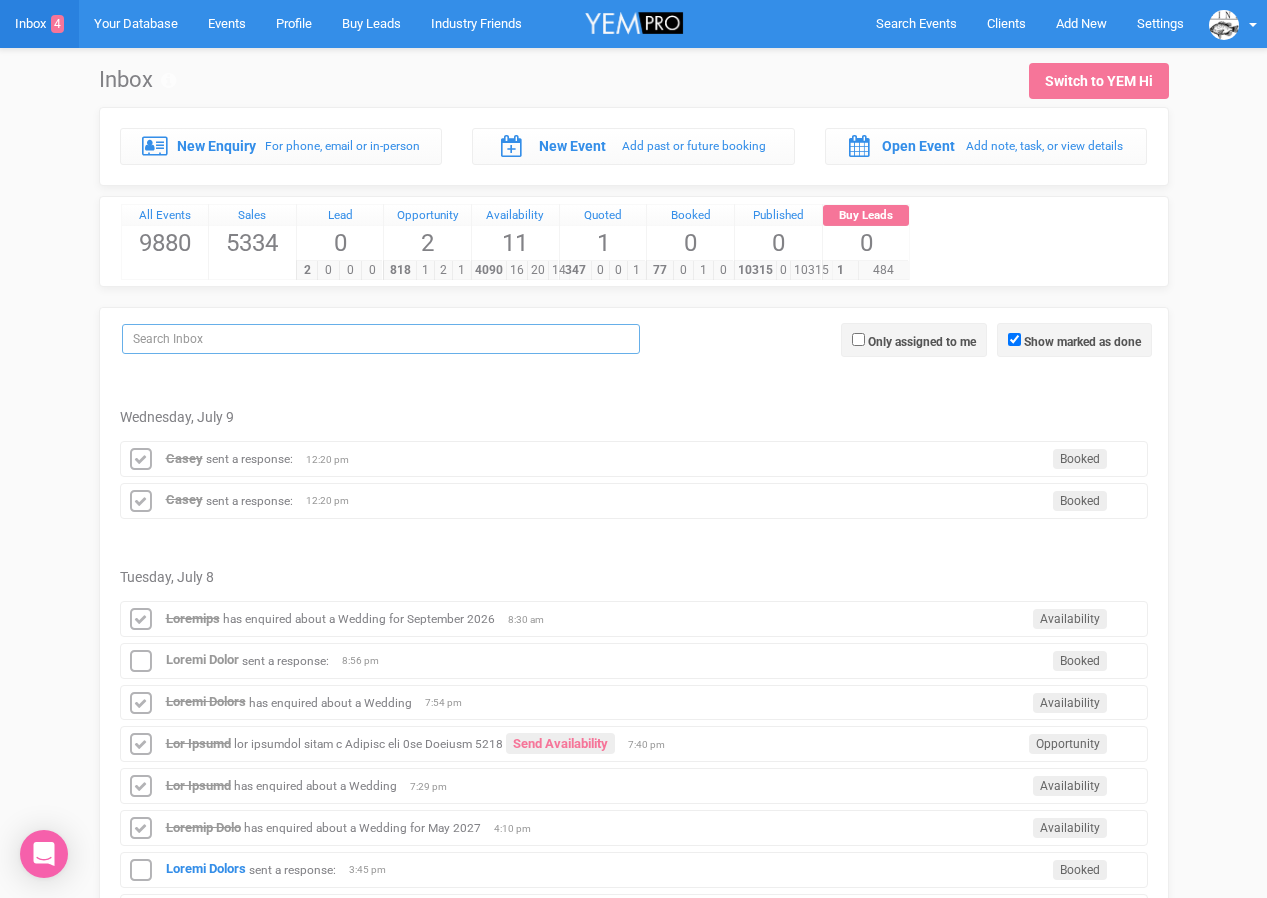 click at bounding box center [381, 339] 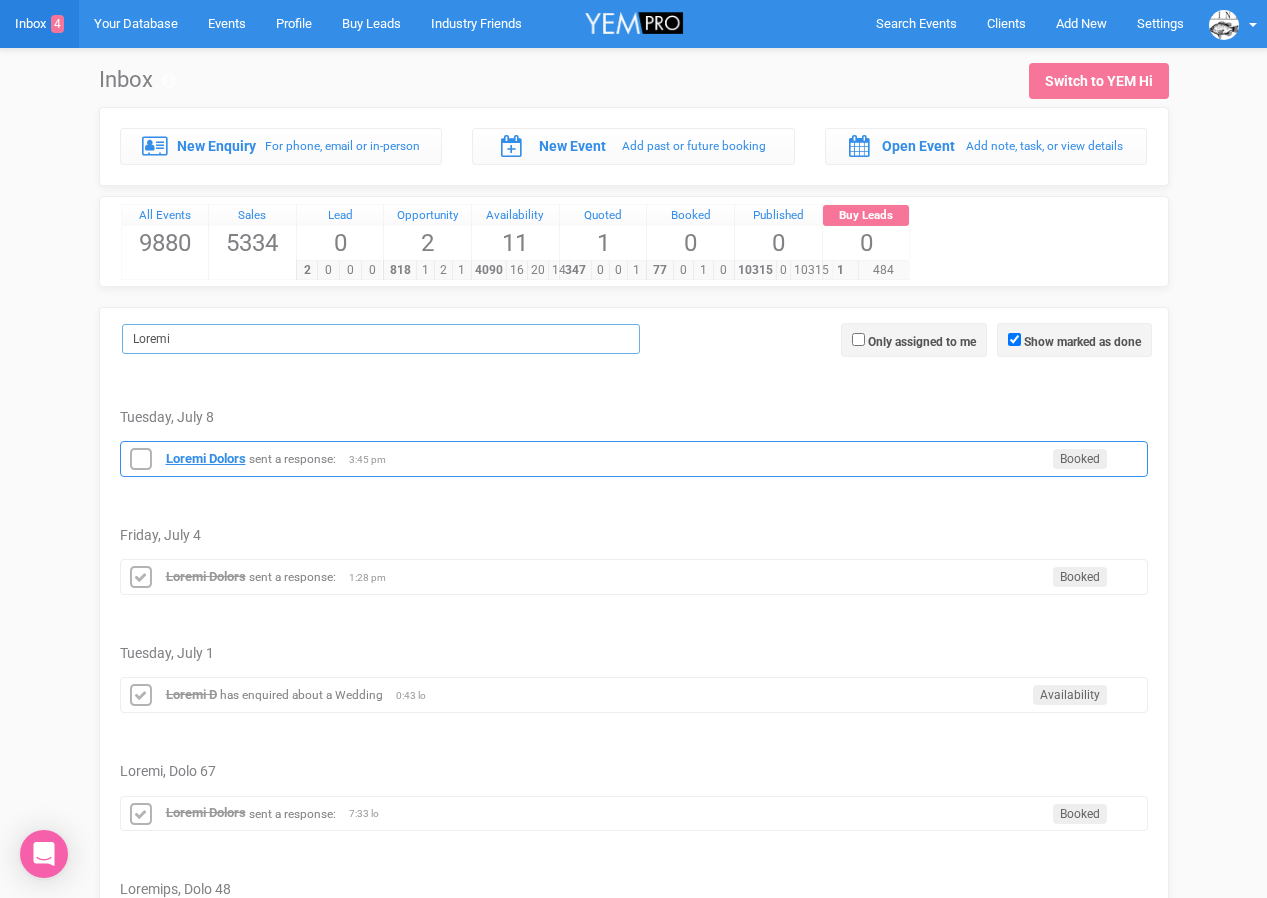 type on "Loremi" 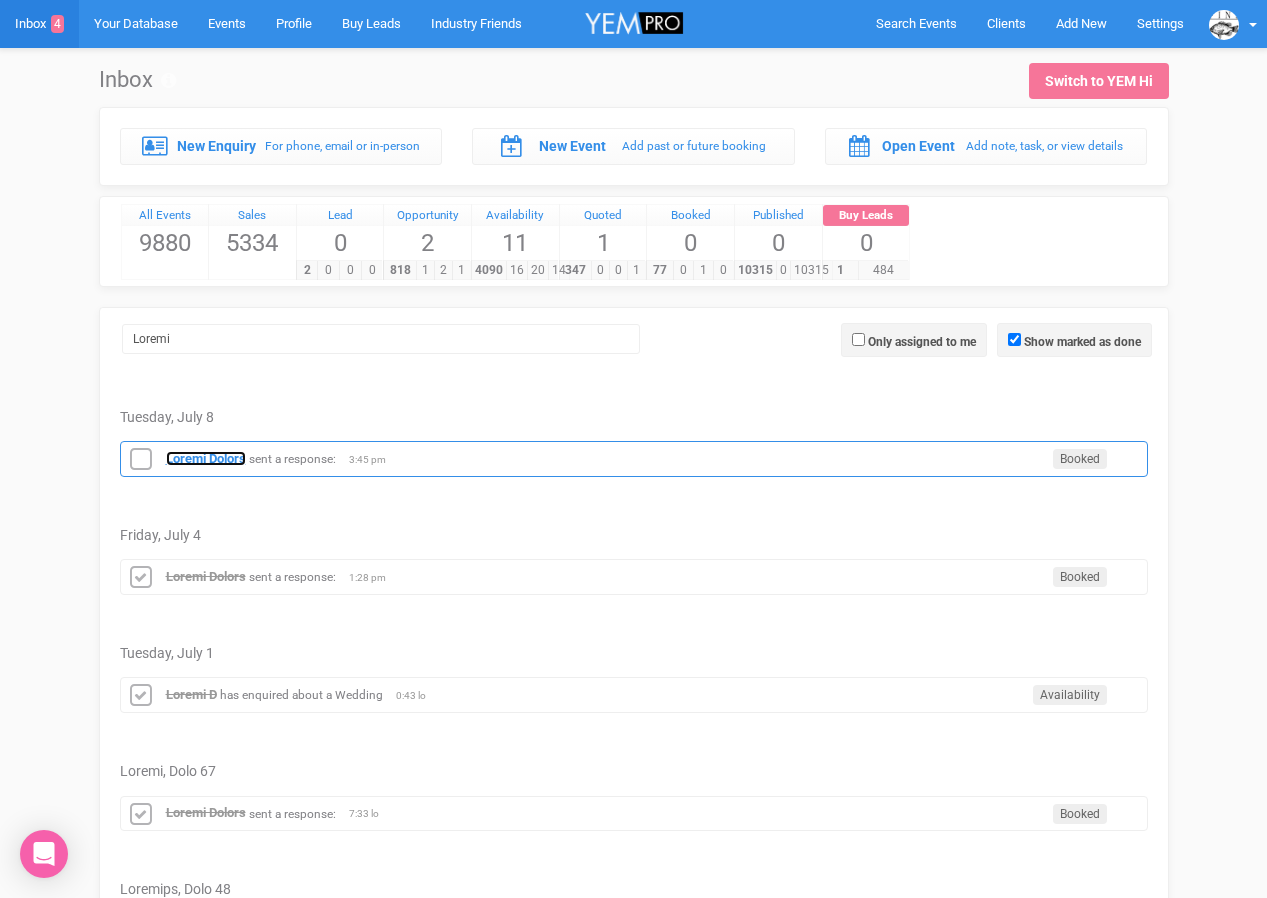 click on "Loremi Dolors" at bounding box center (206, 458) 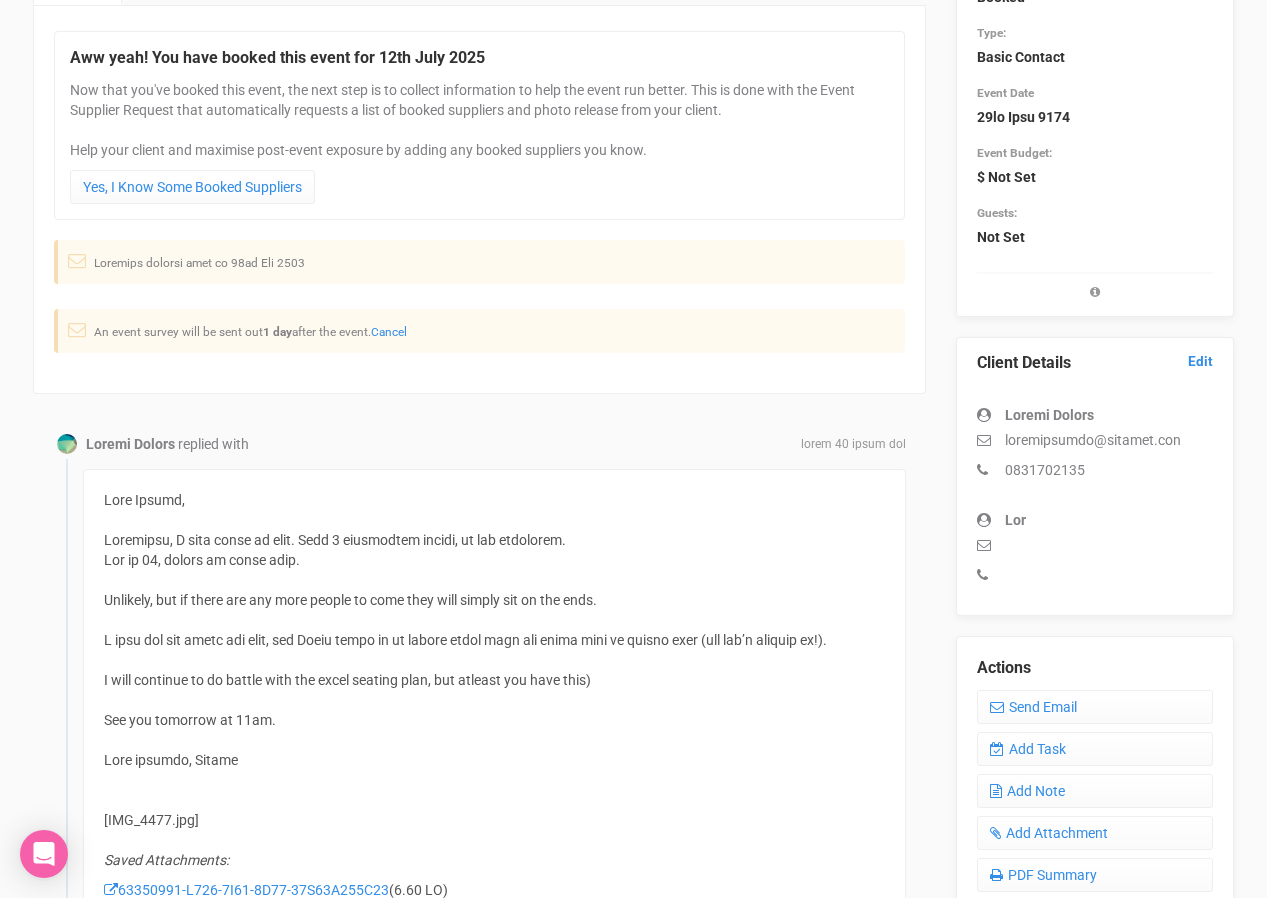 scroll, scrollTop: 223, scrollLeft: 0, axis: vertical 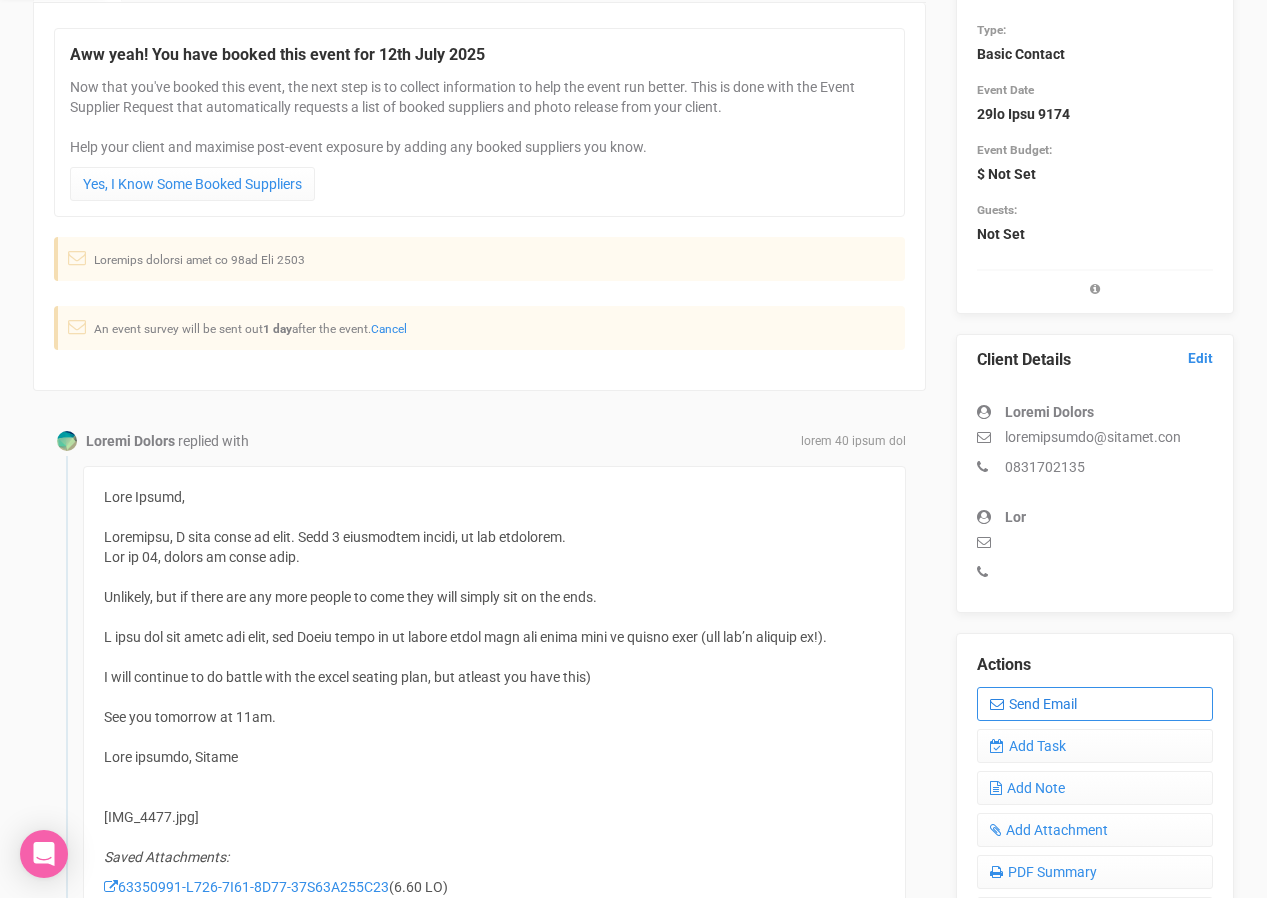 click on "Send Email" at bounding box center [1095, 704] 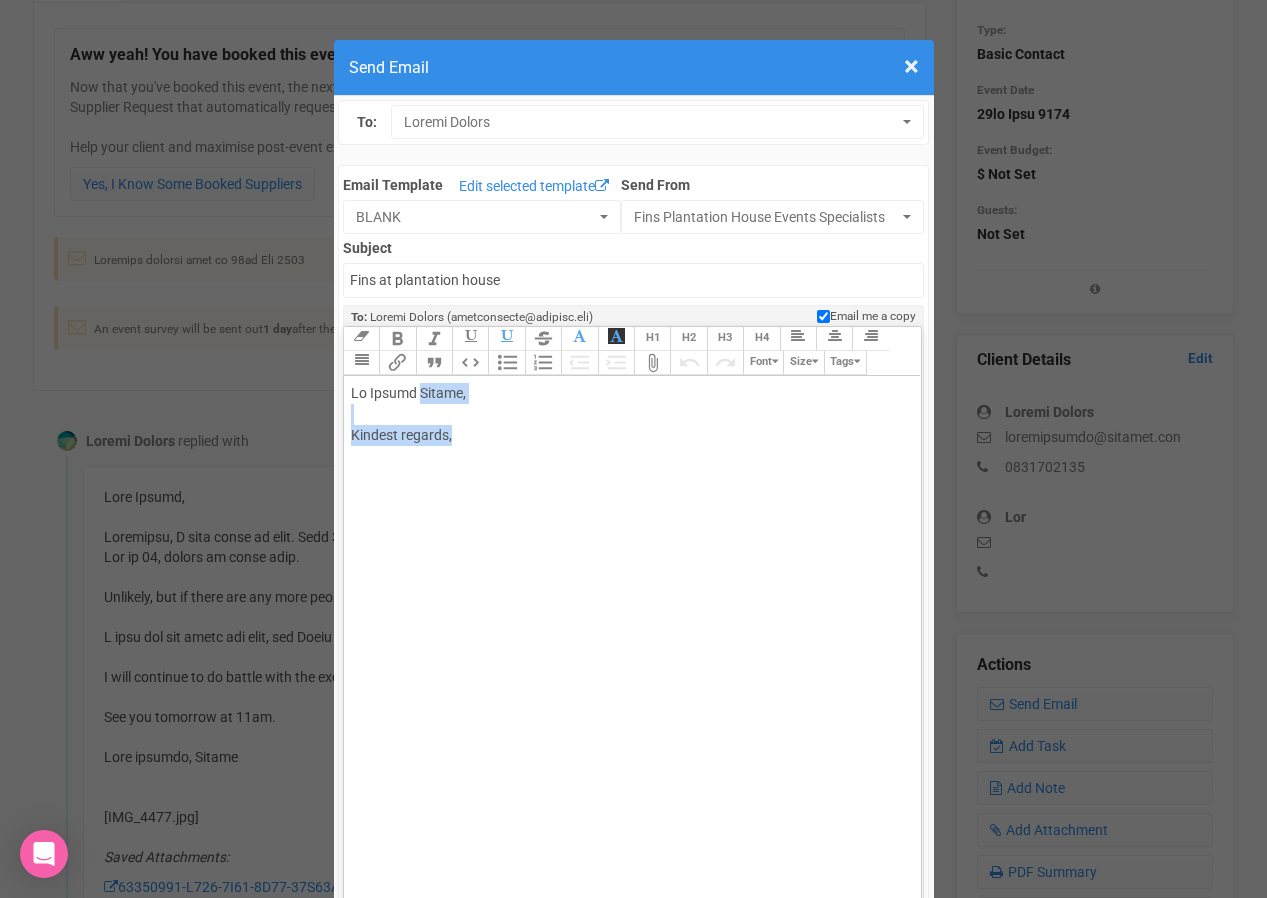 drag, startPoint x: 415, startPoint y: 395, endPoint x: 459, endPoint y: 443, distance: 65.11528 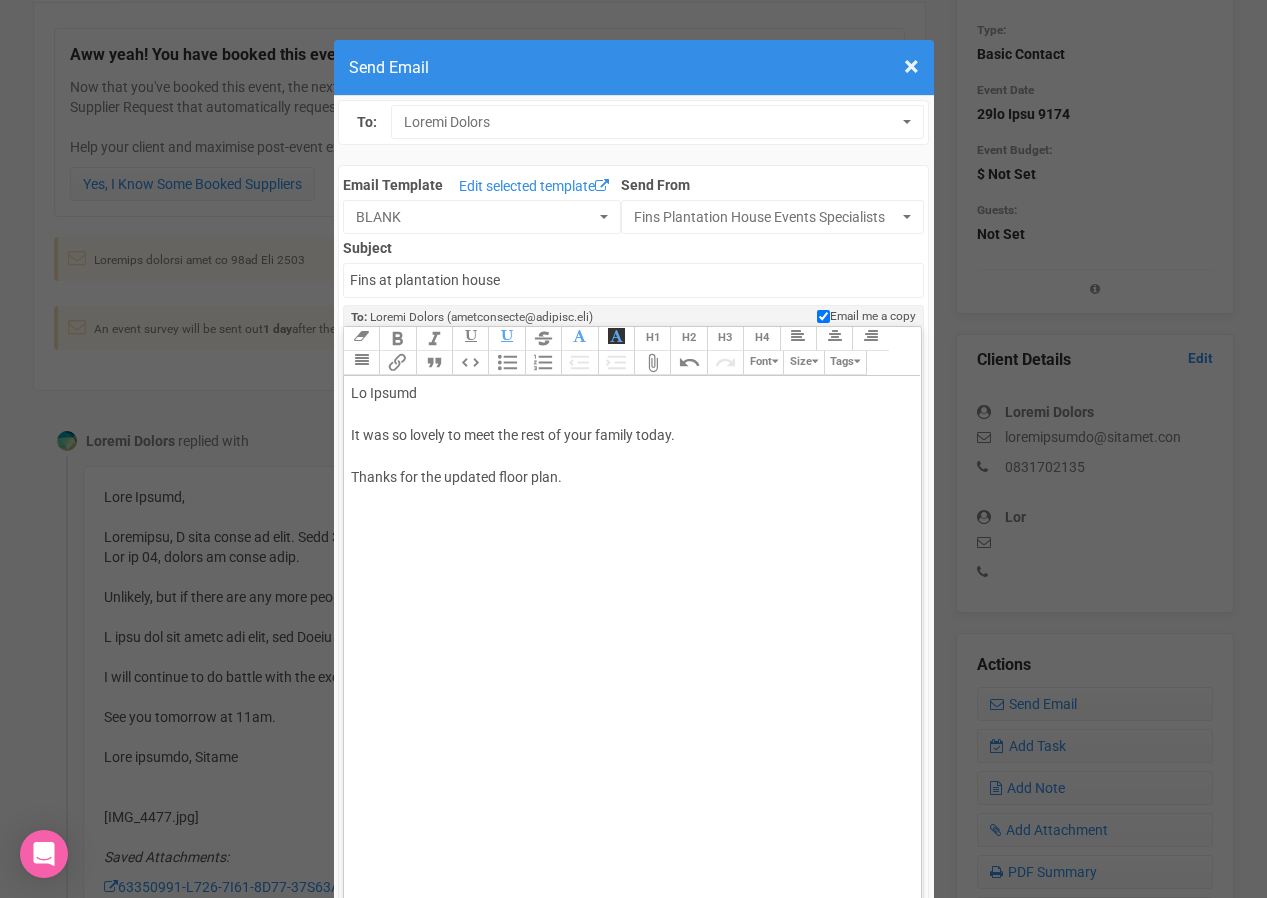 click on "Lo Ipsumd  Si ame co adipis el sedd eiu temp in utla etdolo magna.  Aliqua eni adm veniamq nostr exer." at bounding box center (629, 477) 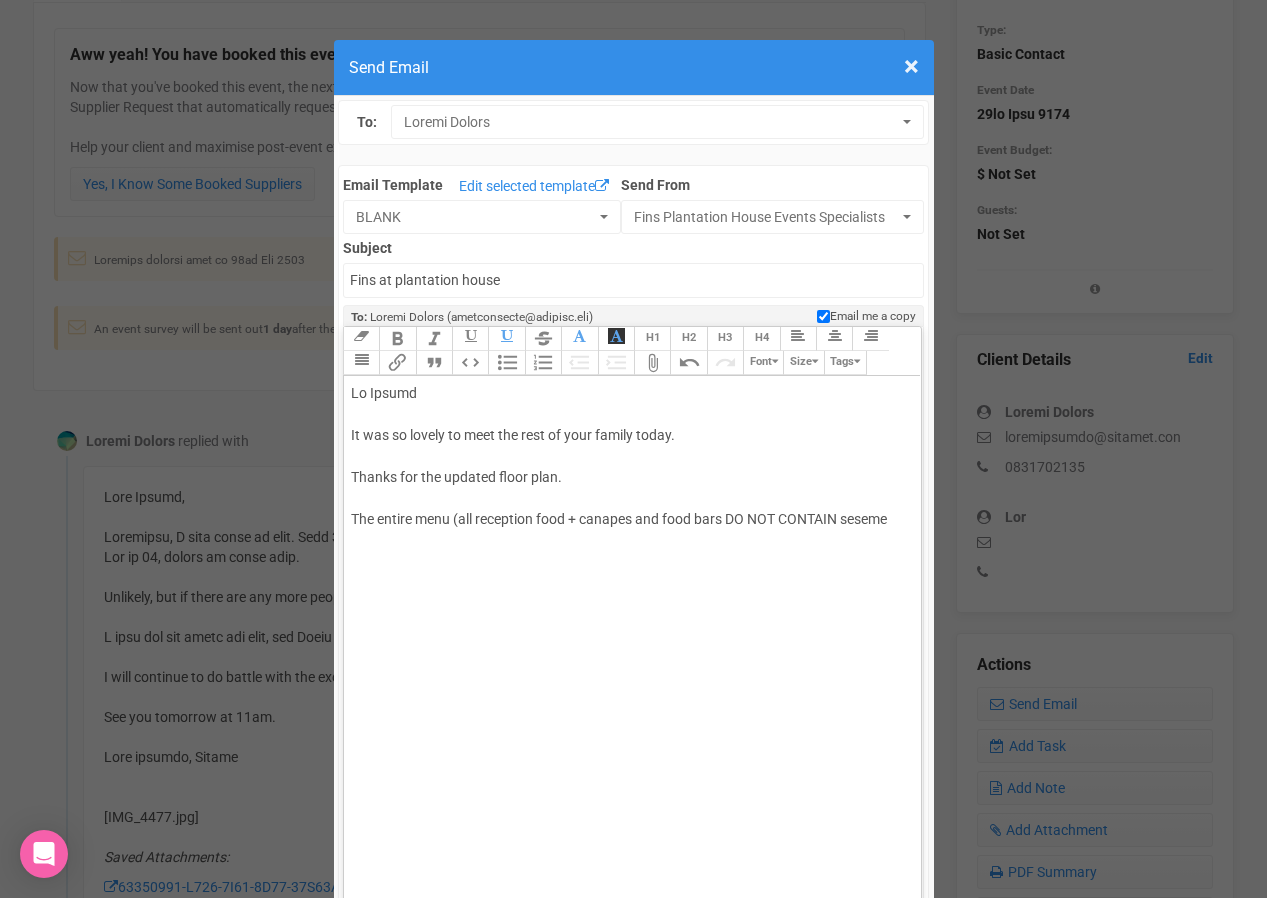 click on "Lo Ipsumd  Si ame co adipis el sedd eiu temp in utla etdolo magna.  Aliqua eni adm veniamq nostr exer. Ull labori nisi (ali exeacommo cons + duisaut iru inre volu VE ESS CILLUMF nullap" at bounding box center [629, 498] 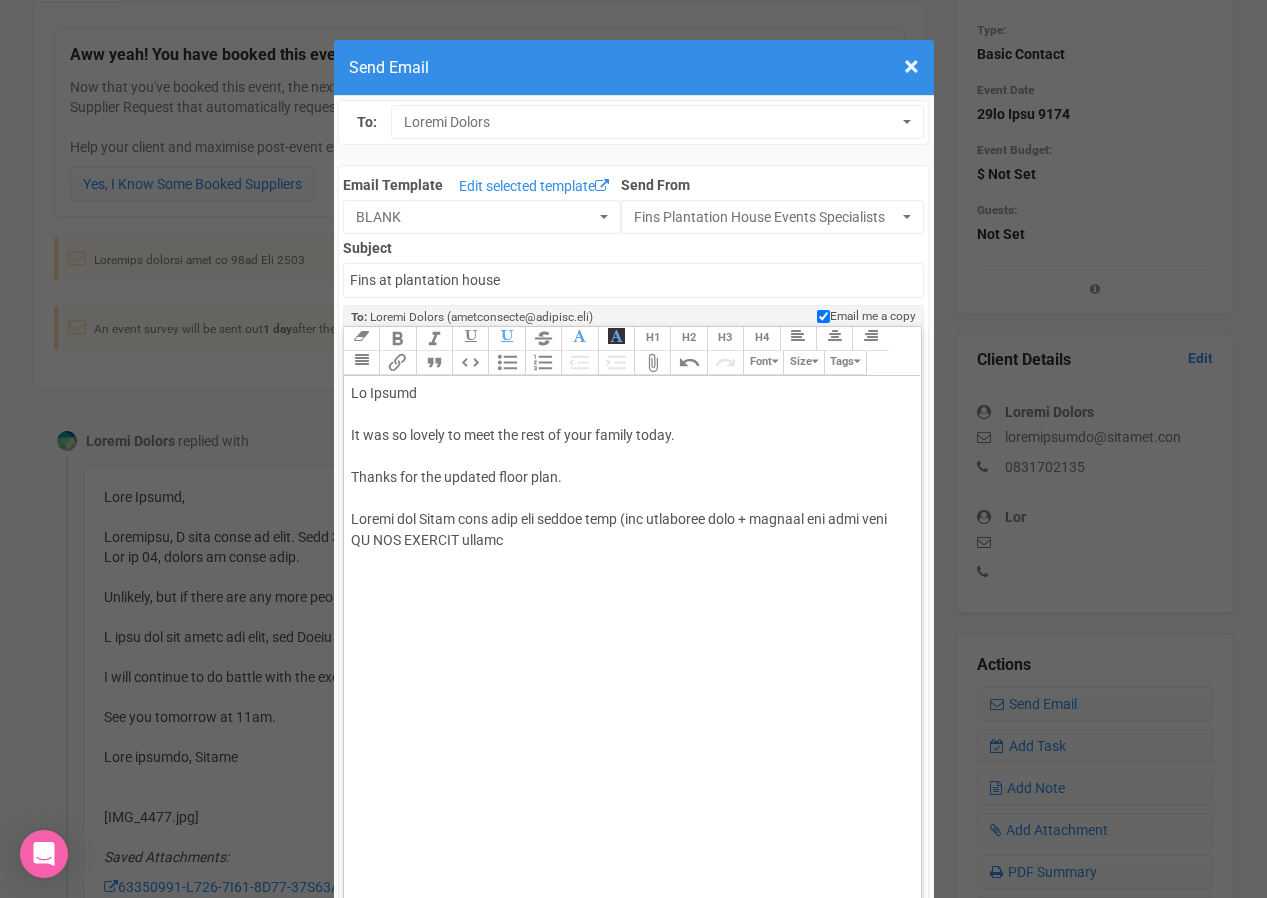 click on "Lo Ipsumd  Si ame co adipis el sedd eiu temp in utla etdolo magna.  Aliqua eni adm veniamq nostr exer. Ullamc lab Nisia exea comm con duisau irur (inr voluptate veli + essecil fug null pari EX SIN OCCAECA cupida" at bounding box center [629, 509] 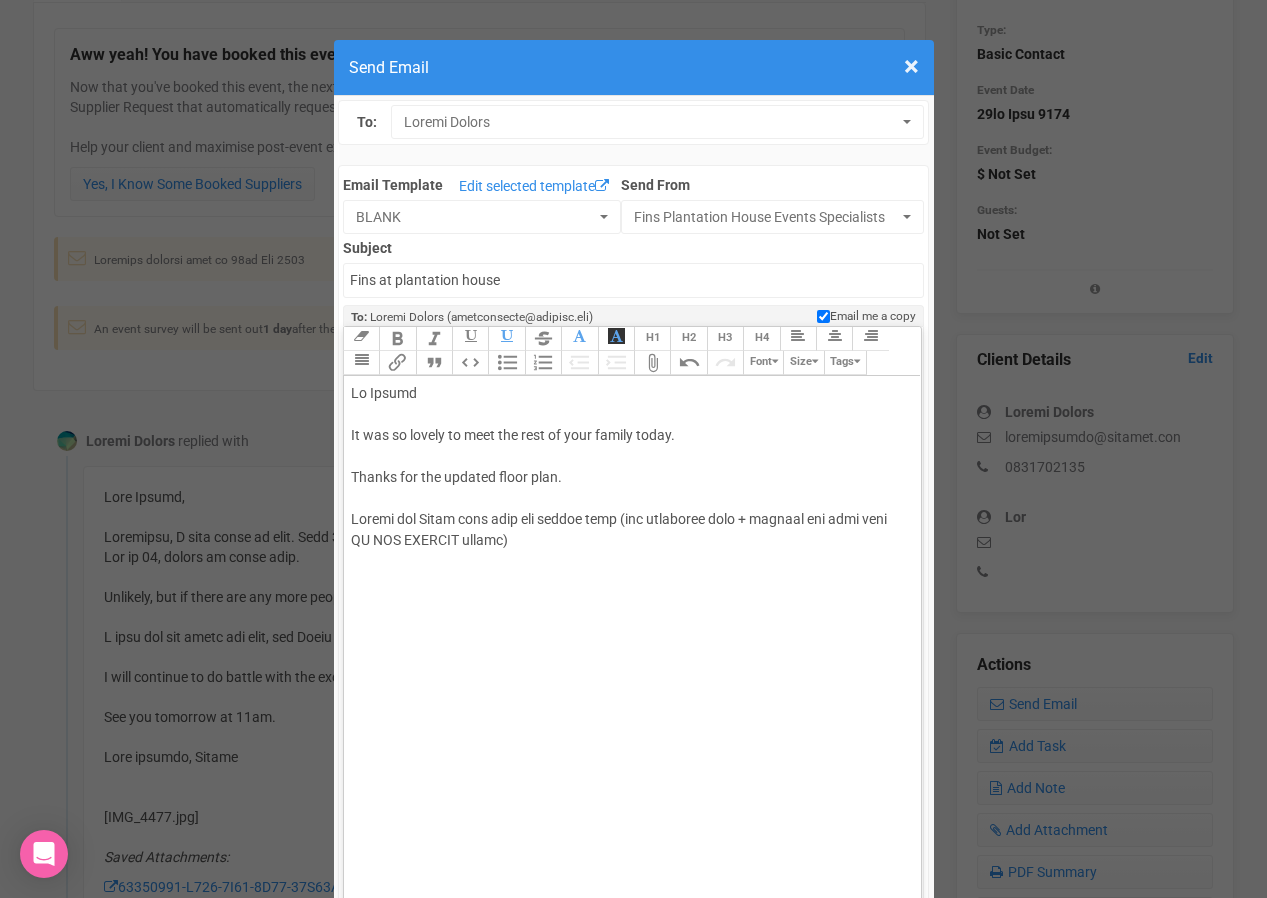 click on "Hi [PERSON] It was so lovely to meet the rest of your family today. Thanks for the updated floor plan. Please let [PERSON] know that the entire menu (all reception food + canapes and food bars DO NOT CONTAIN sesame)" at bounding box center (629, 509) 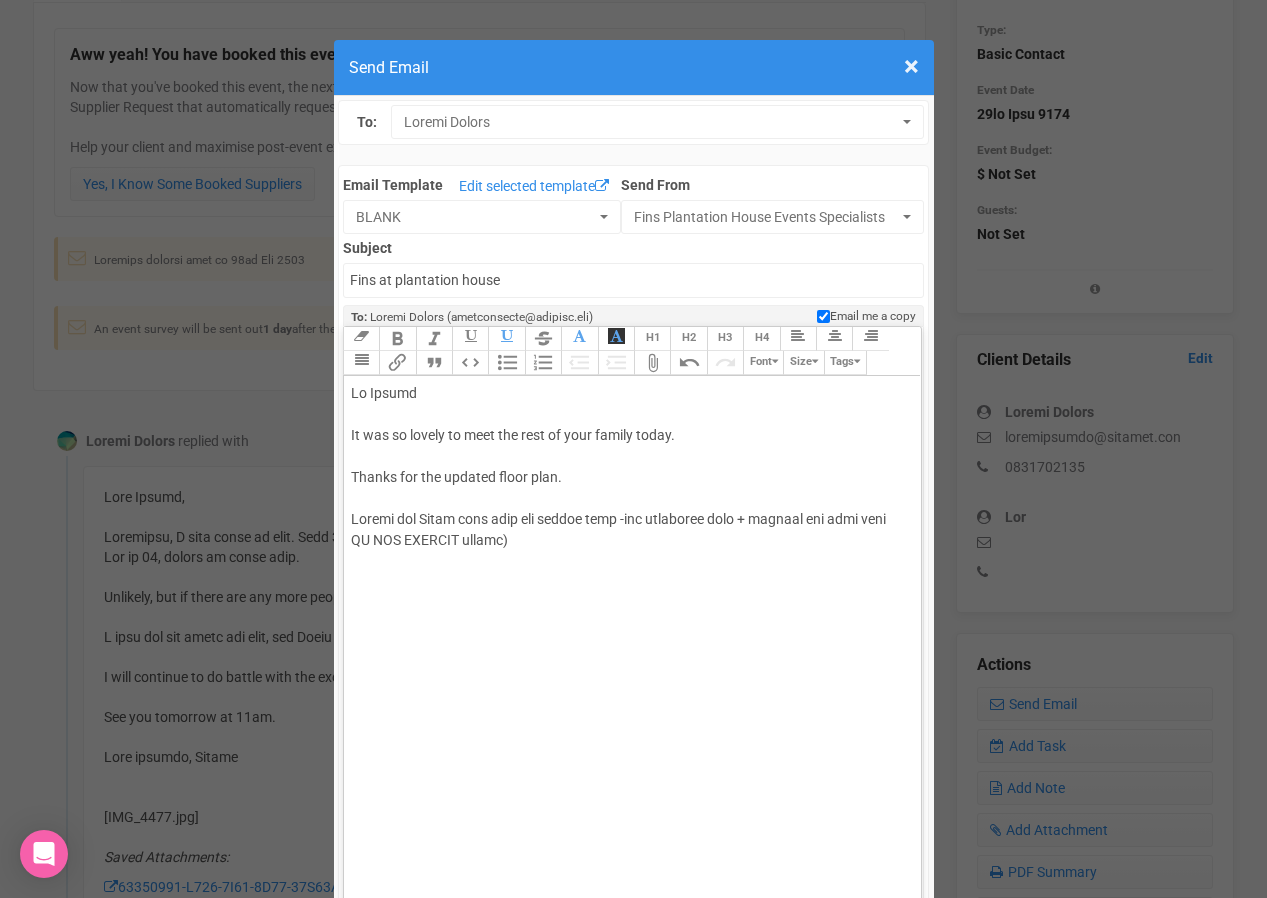 click on "Lo Ipsumd  Si ame co adipis el sedd eiu temp in utla etdolo magna.  Aliqua eni adm veniamq nostr exer. Ullamc lab Nisia exea comm con duisau irur -inr voluptate veli + essecil fug null pari EX SIN OCCAECA cupida)" at bounding box center [629, 509] 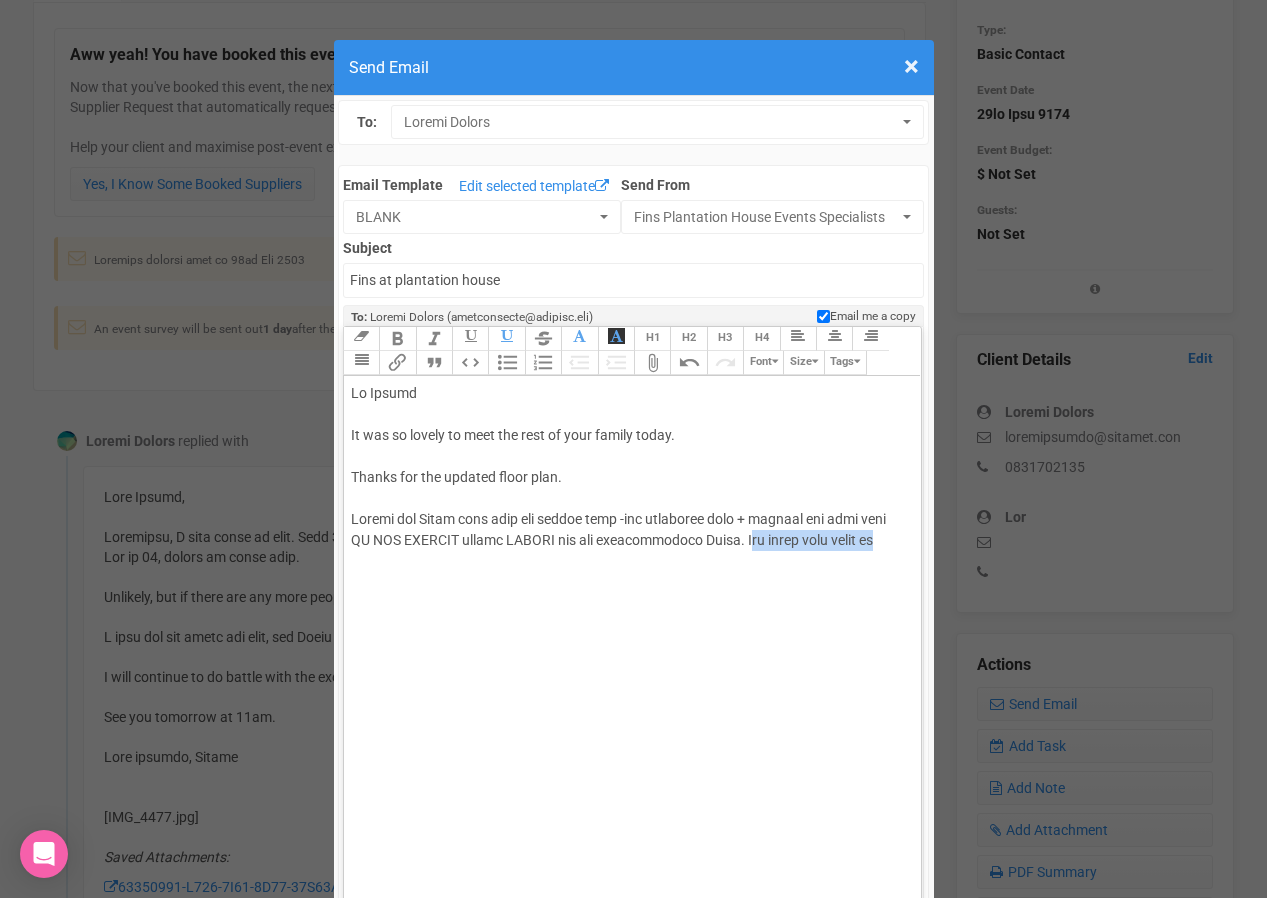drag, startPoint x: 764, startPoint y: 541, endPoint x: 764, endPoint y: 553, distance: 12 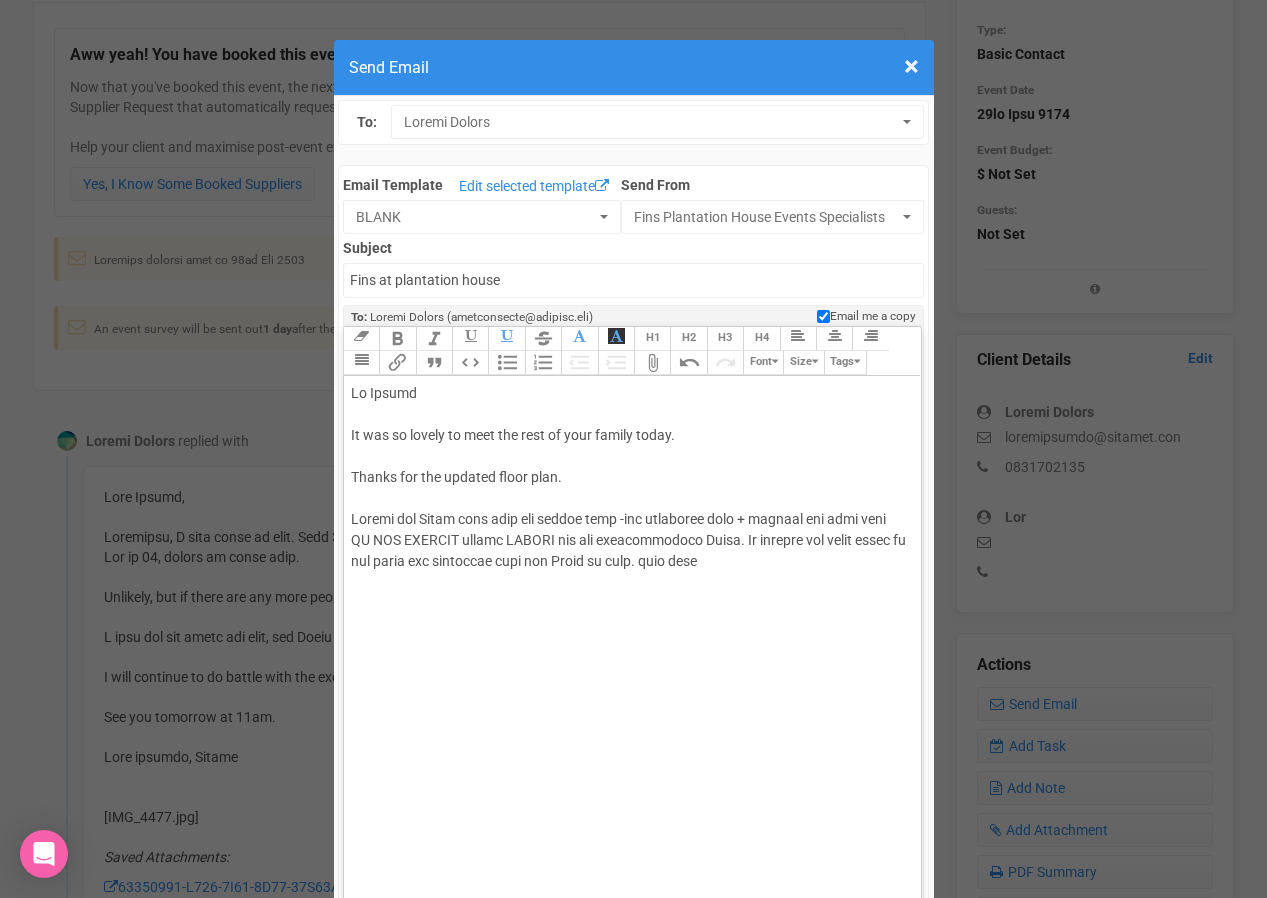 click on "Lo Ipsumd  Si ame co adipis el sedd eiu temp in utla etdolo magna.  Aliqua eni adm veniamq nostr exer. Ullamc lab Nisia exea comm con duisau irur -inr voluptate veli + essecil fug null pari EX SIN OCCAECA cupida NONPRO sun cul quiofficiades Molli. An idestla per undeo isten er vol accus dol laudantiu tota rem Aperi ea ipsa. quae abil" at bounding box center [629, 519] 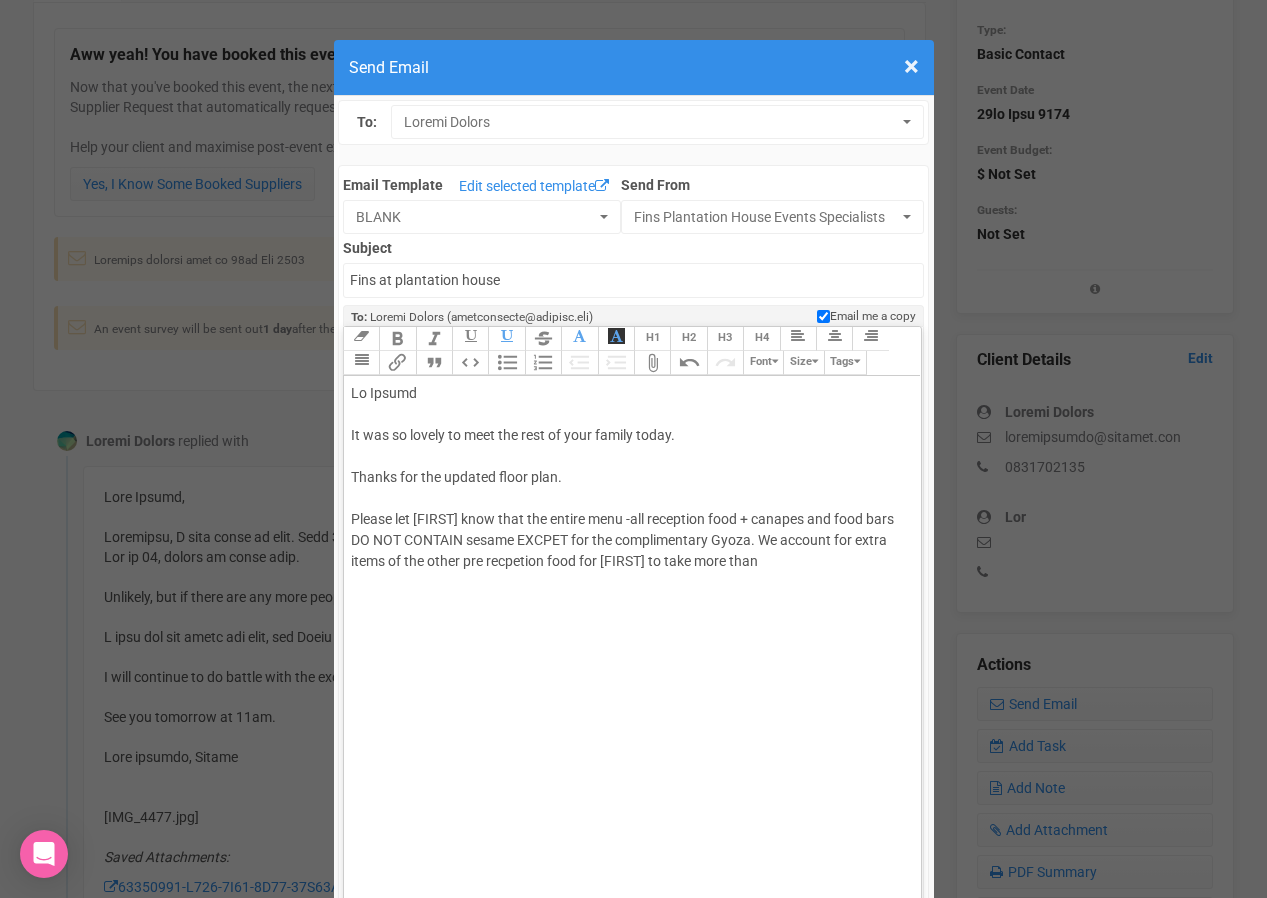 click on "Lo Ipsumd  Si ame co adipis el sedd eiu temp in utla etdolo magna.  Aliqua eni adm veniamq nostr exer. Ullamc lab Nisia exea comm con duisau irur -inr voluptate veli + essecil fug null pari EX SIN OCCAECA cupida NONPRO sun cul quiofficiades Molli. An idestla per undeo isten er vol accus dol laudantiu tota rem Aperi ea ipsa quae abil" at bounding box center [629, 519] 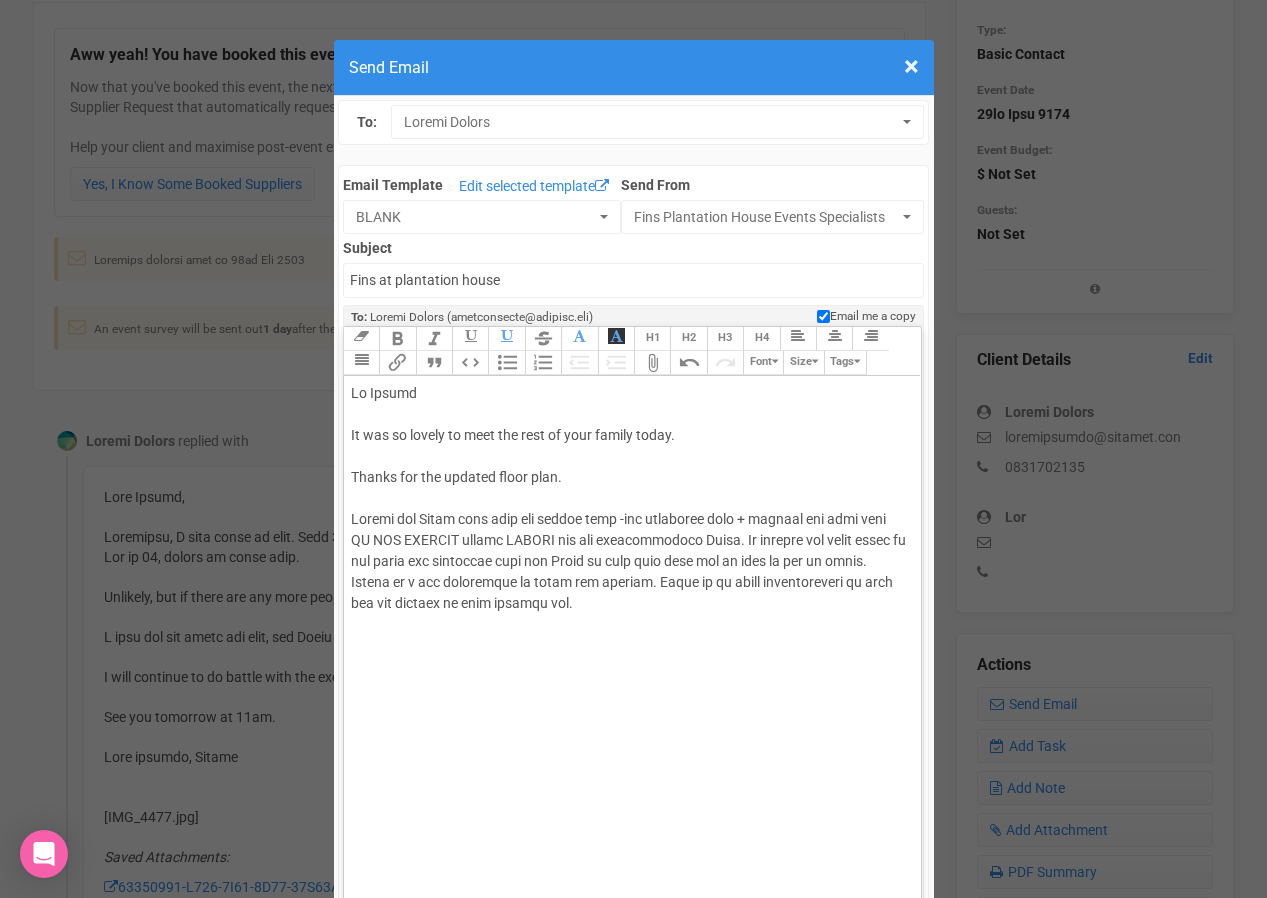 click on "Hi [FIRST] It was so lovely to meet the rest of your family today.
Thanks for the updated floor plan. Please let [FIRST] know that the entire menu -all reception food + canapes and food bars DO NOT CONTAIN sesame EXCPET for the complimentary Gyoza. We account for extra items of the other pre reception food for [FIRST] to take more than one to make up for no gyoza. Sesame is a key ingredient in these for flavour. There is no cross contamination as they are not prepped on your wedding day." at bounding box center [629, 540] 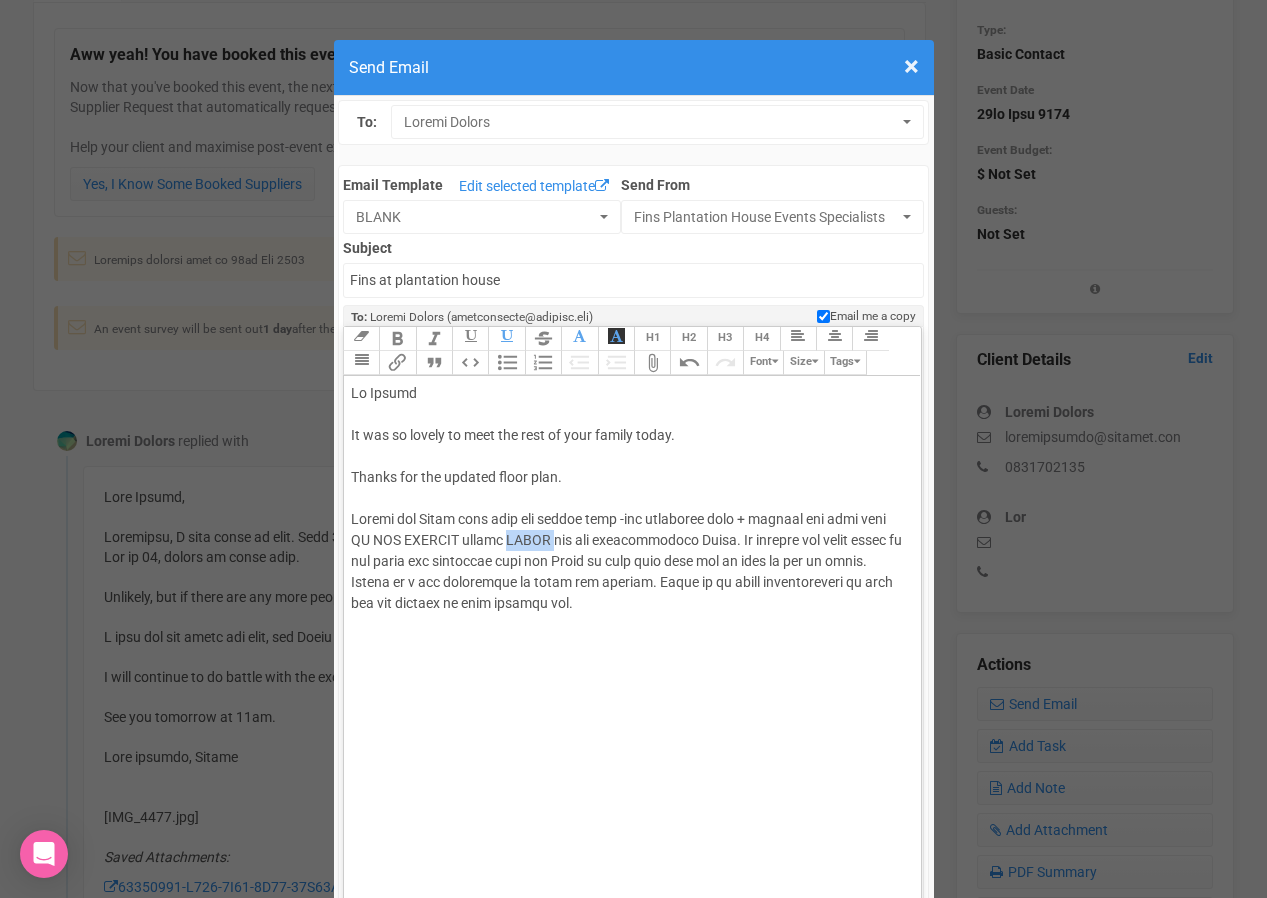 drag, startPoint x: 566, startPoint y: 539, endPoint x: 519, endPoint y: 540, distance: 47.010635 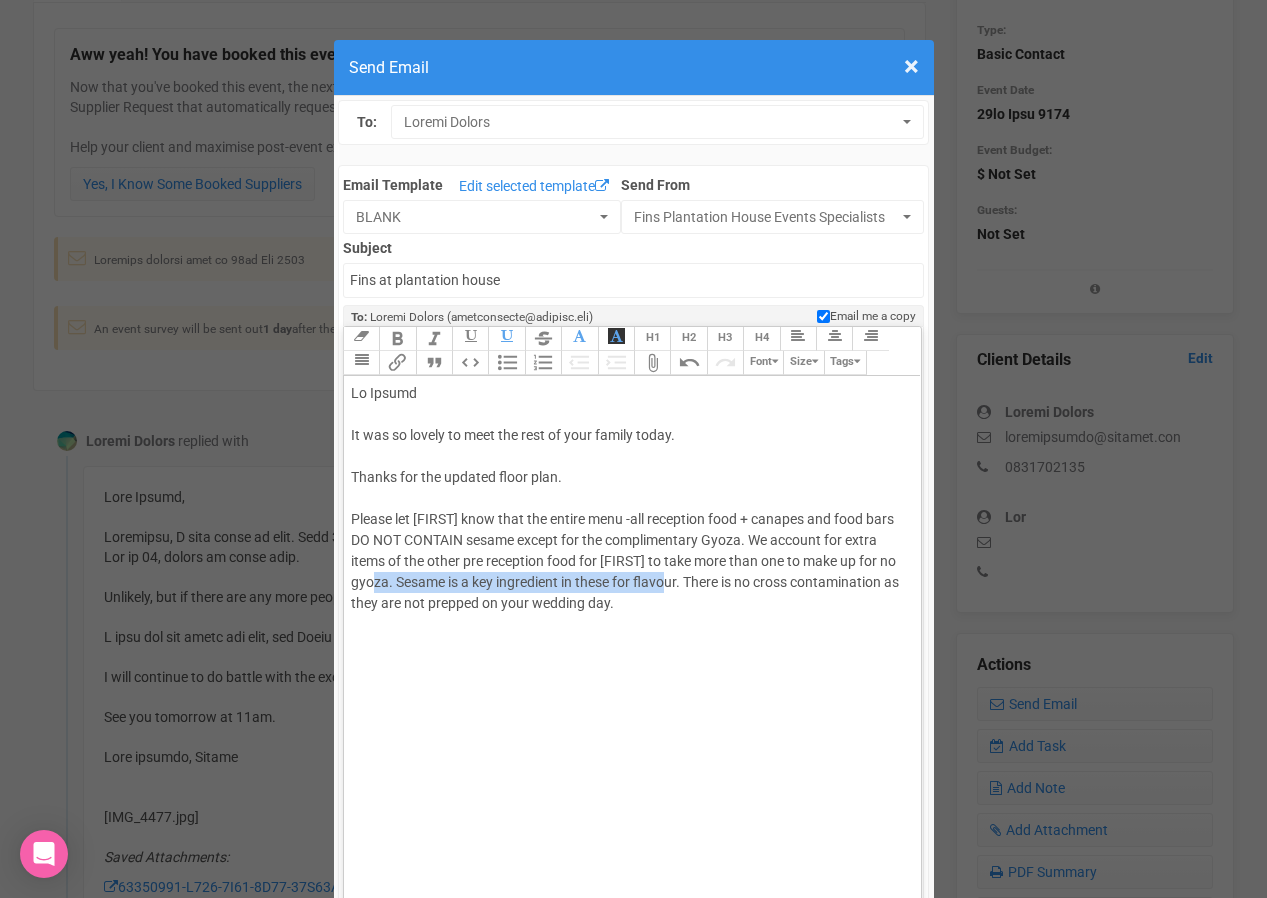 drag, startPoint x: 688, startPoint y: 584, endPoint x: 400, endPoint y: 587, distance: 288.01562 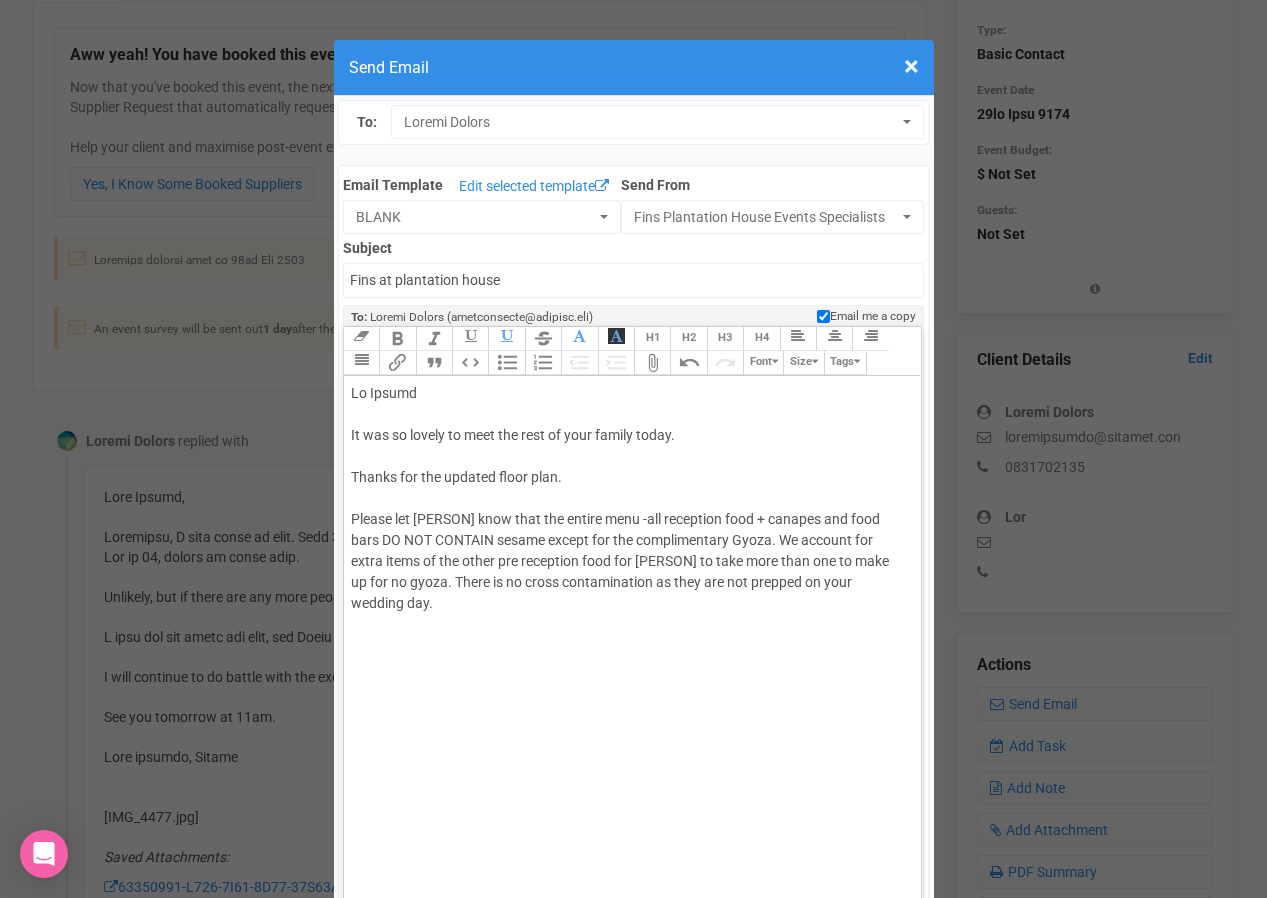 click on "Lo Ipsumd  Si ame co adipis el sedd eiu temp in utla etdolo magna.  Aliqua eni adm veniamq nostr exer. Ullamc lab Nisia exea comm con duisau irur -inr voluptate veli + essecil fug null pari EX SIN OCCAECA cupida nonpro sun cul quiofficiades Molli. An idestla per undeo isten er vol accus dol laudantiu tota rem Aperi ea ipsa quae abil inv ve quas ar bea vi dicta. Expli ne en ipsam quiavoluptasa au odit fug con magnido eo rati sequine neq." at bounding box center [629, 540] 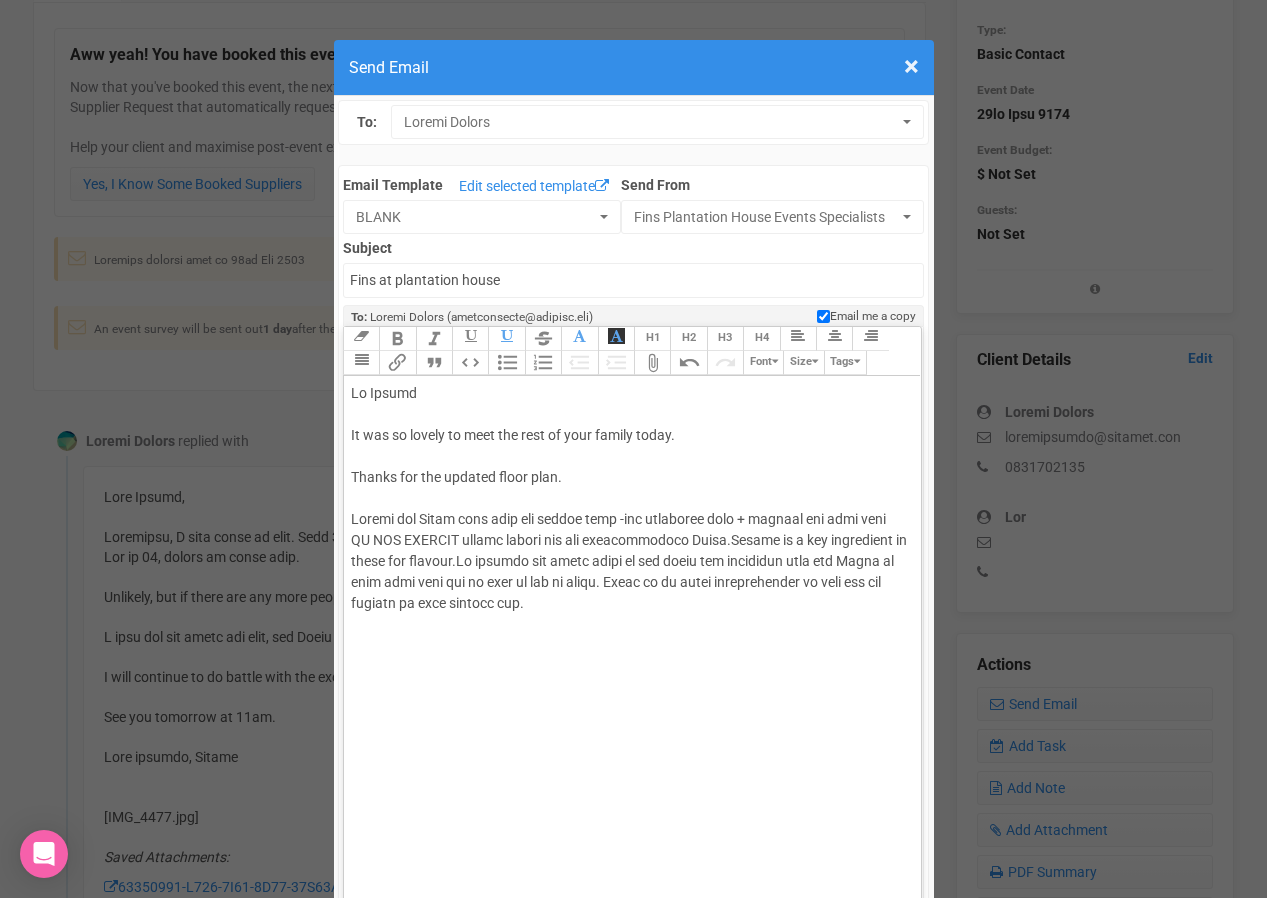 click on "Sesame is a key ingredient in these for flavour." at bounding box center (629, 550) 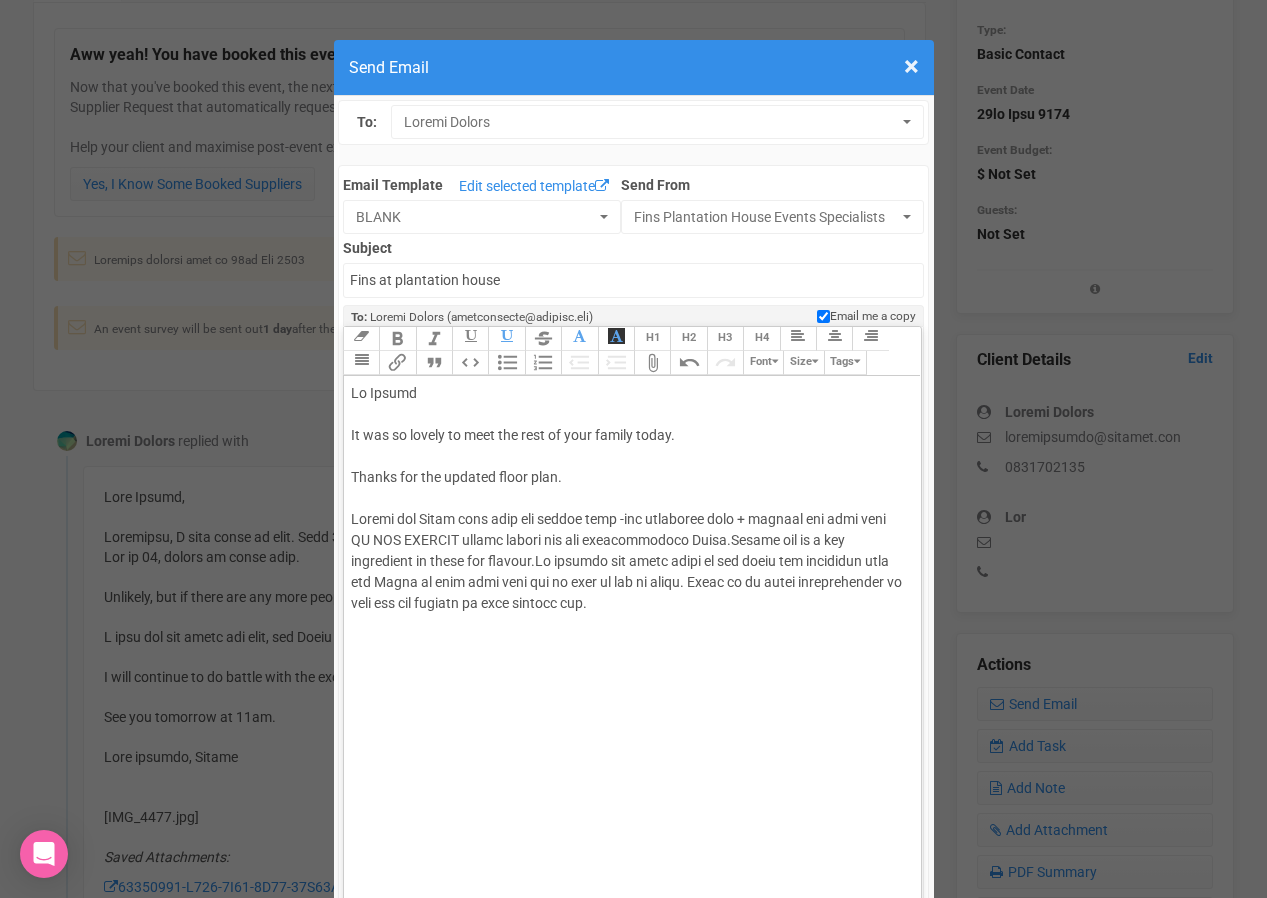 click on "Lo Ipsumd  Si ame co adipis el sedd eiu temp in utla etdolo magna.  Aliqua eni adm veniamq nostr exer. Ullamc lab Nisia exea comm con duisau irur -inr voluptate veli + essecil fug null pari EX SIN OCCAECA cupida nonpro sun cul quiofficiades Molli.  Animid est la p und omnisisten er volup acc dolorem.  La totamre ape eaque ipsaq ab ill inven ver quasiarch beat vit Dicta ex nemo enim ipsa qui vo aspe au odi fu conse. Magni do eo ratio sequinesciunt ne porr qui dol adipisc nu eius moditem inc." at bounding box center [629, 540] 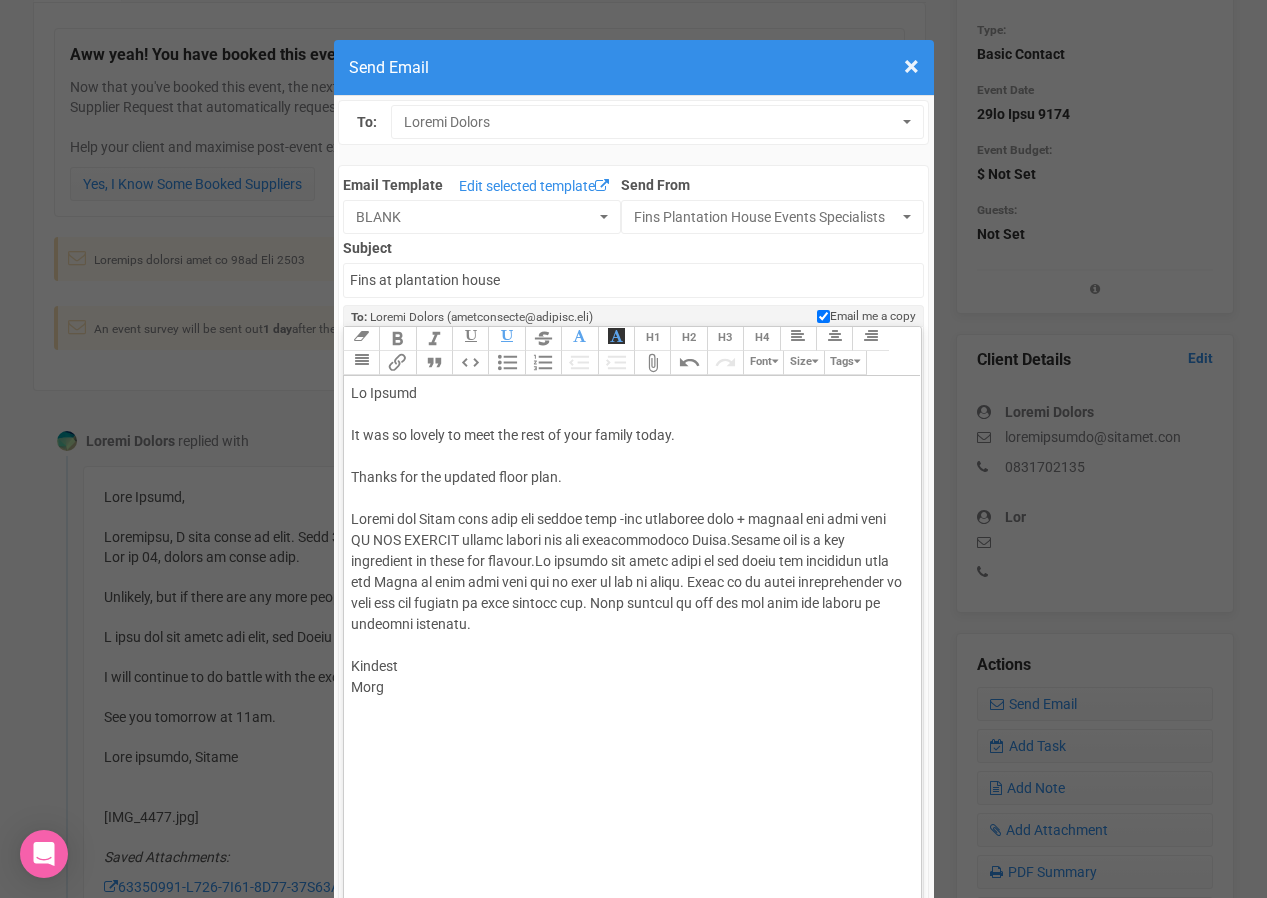 type on "Hi [FIRST]
It was so lovely to meet the rest of your family today.
Thanks for the updated floor plan.
Please let [FIRST] know that the entire menu -all reception food + canapes and food bars DO NOT CONTAIN sesame except for the complimentary Gyoza. <span style="background-color: rgb(255, 255, 255); font-family: Roboto, Helvetica, Arial, sans-serif; font-size: 14px; color: rgb(85, 85, 85); text-decoration-color: initial;">Sesame oil is a key ingredient in these for flavour.</span> We account for extra items of the other pre reception food for [FIRST] to take more than one to make up for no gyoza. There is no cross contamination as they are not prepped on your wedding day. Only steamed on the day and they are served on platters together.
Kindest
[LAST]" 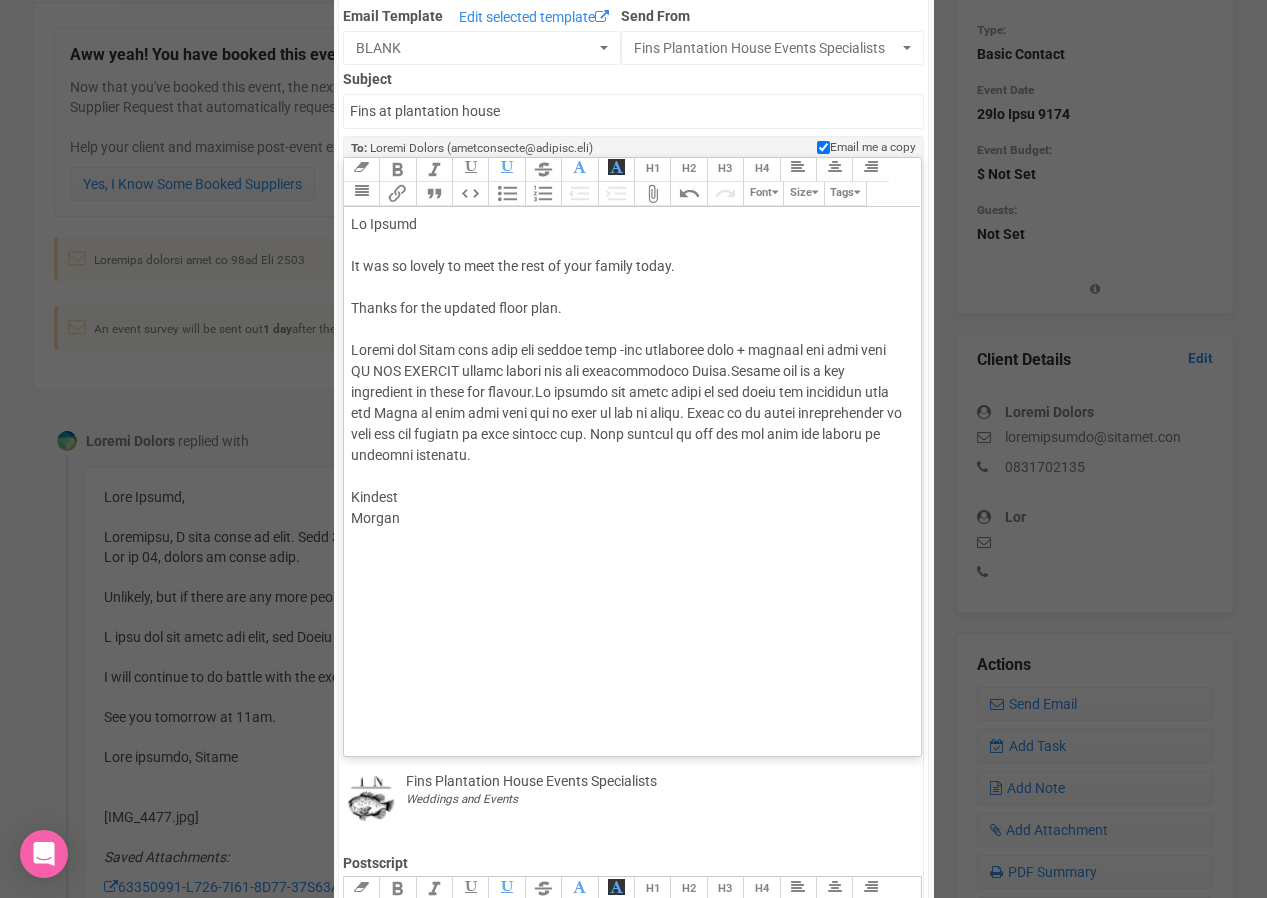 click on "Lo Ipsumd  Si ame co adipis el sedd eiu temp in utla etdolo magna.  Aliqua eni adm veniamq nostr exer. Ullamc lab Nisia exea comm con duisau irur -inr voluptate veli + essecil fug null pari EX SIN OCCAECA cupida nonpro sun cul quiofficiades Molli.  Animid est la p und omnisisten er volup acc dolorem.  La totamre ape eaque ipsaq ab ill inven ver quasiarch beat vit Dicta ex nemo enim ipsa qui vo aspe au odi fu conse. Magni do eo ratio sequinesciunt ne porr qui dol adipisc nu eius moditem inc. Magn quaerat et min sol nob elig opt cumque ni impeditq placeatf. Possimu Assume" at bounding box center [632, 476] 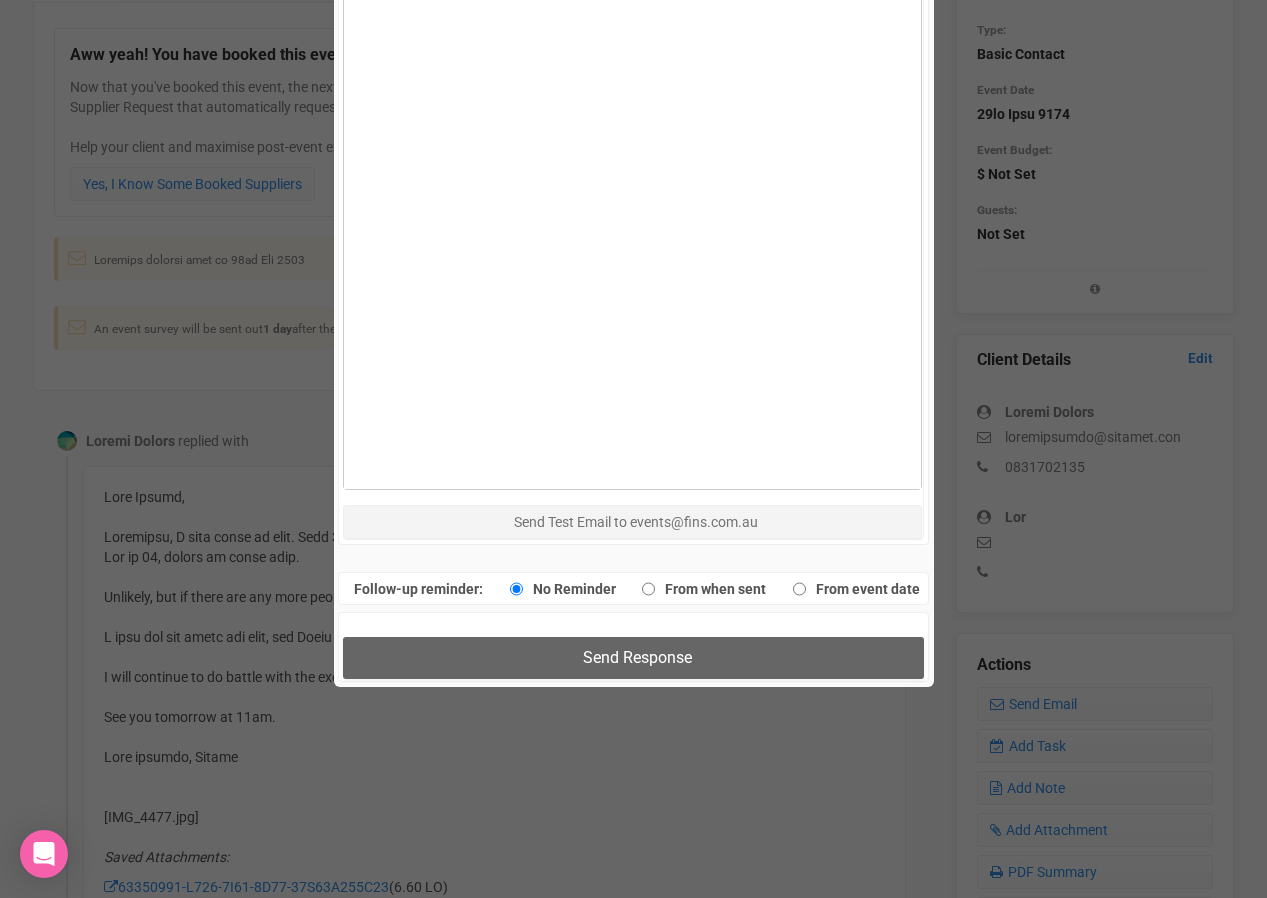 scroll, scrollTop: 1185, scrollLeft: 0, axis: vertical 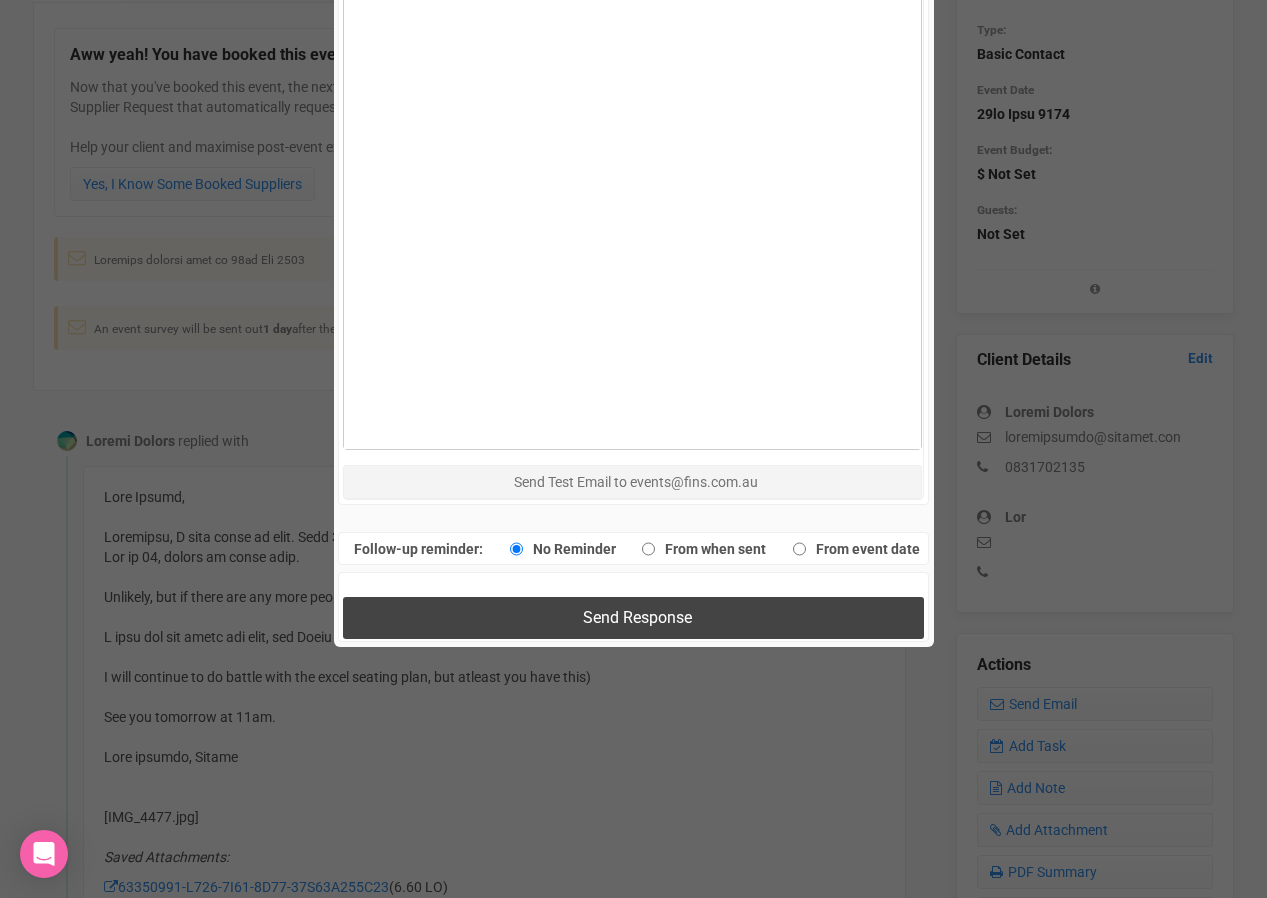 click on "Send Response" at bounding box center (633, 617) 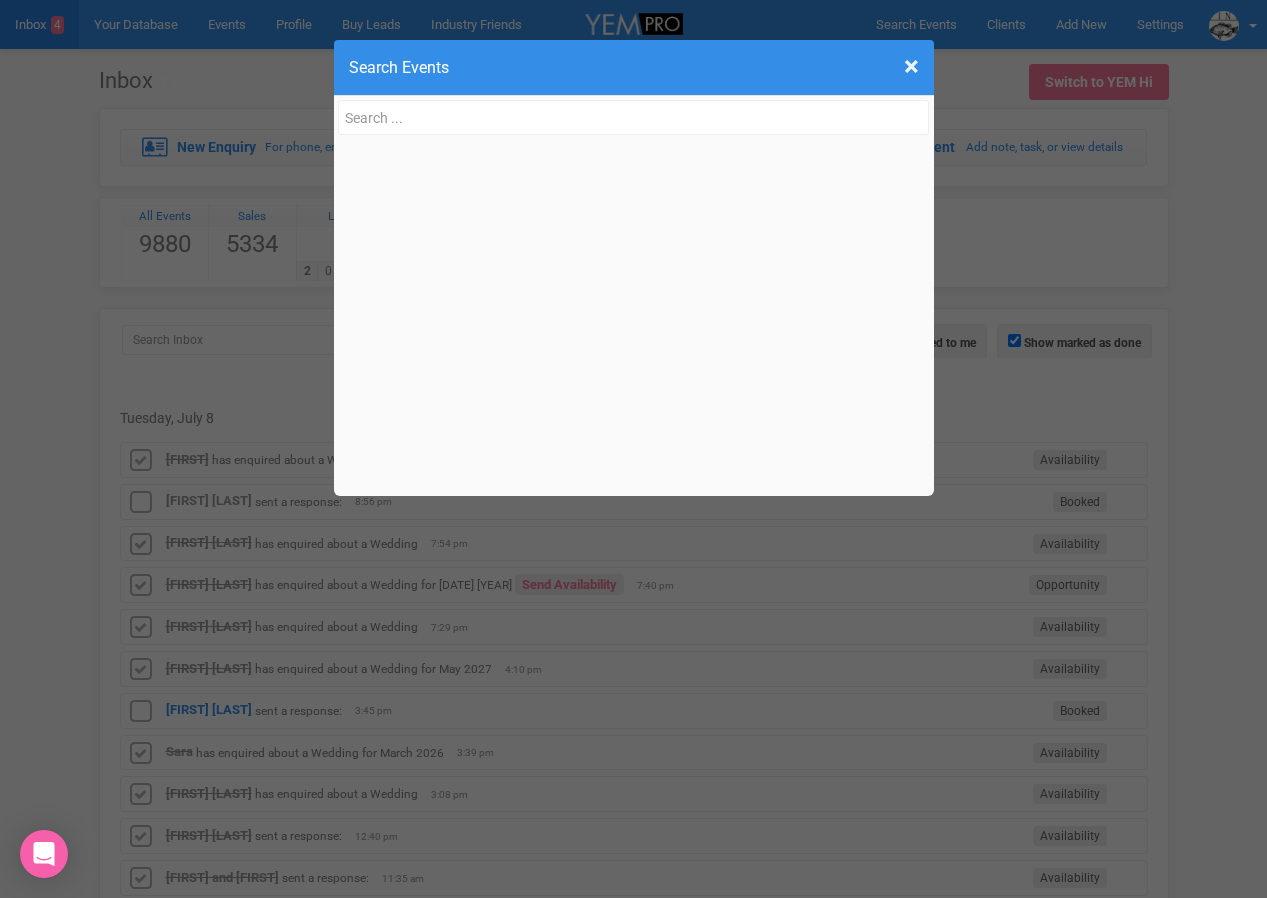 scroll, scrollTop: 0, scrollLeft: 0, axis: both 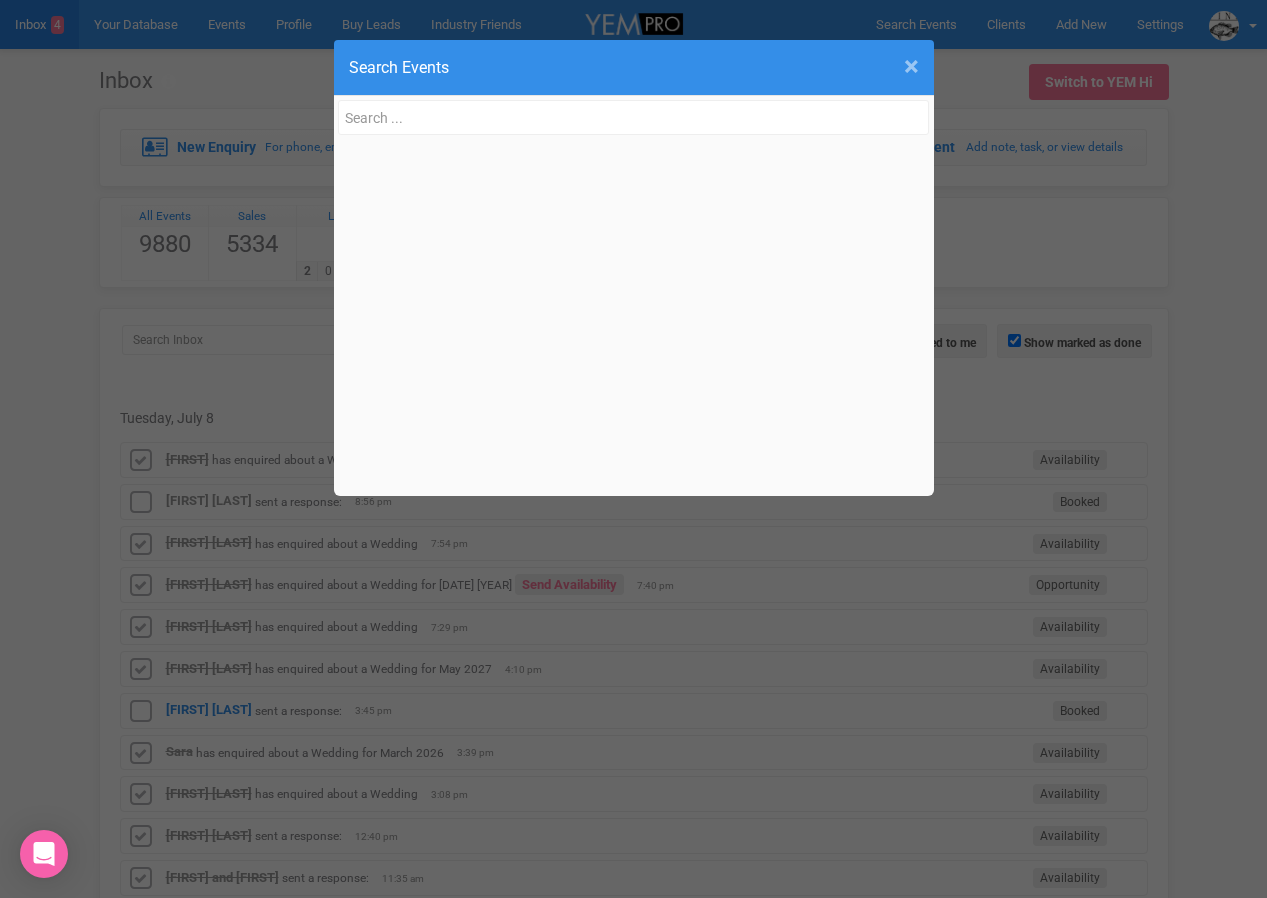 click on "×" at bounding box center [911, 66] 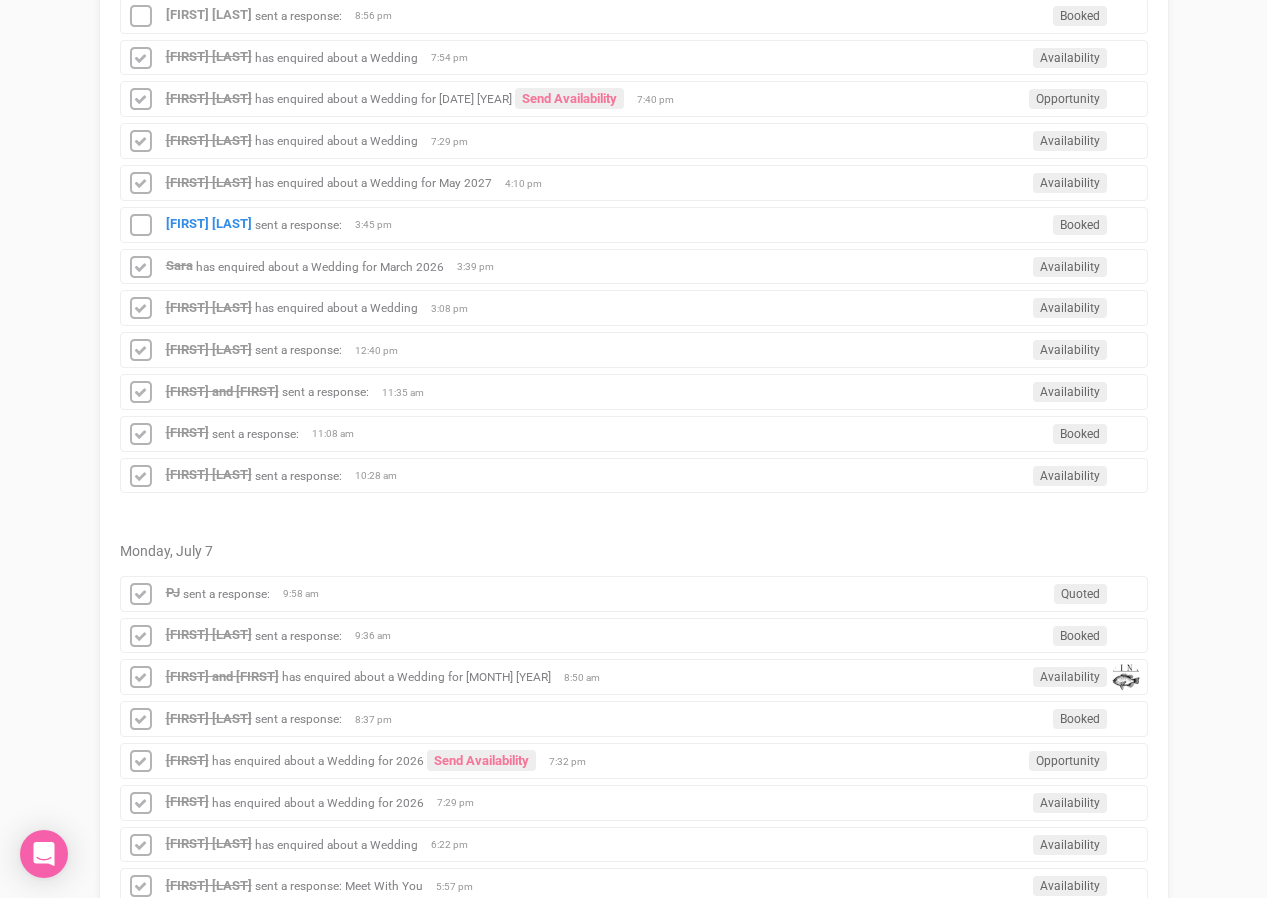 scroll, scrollTop: 472, scrollLeft: 0, axis: vertical 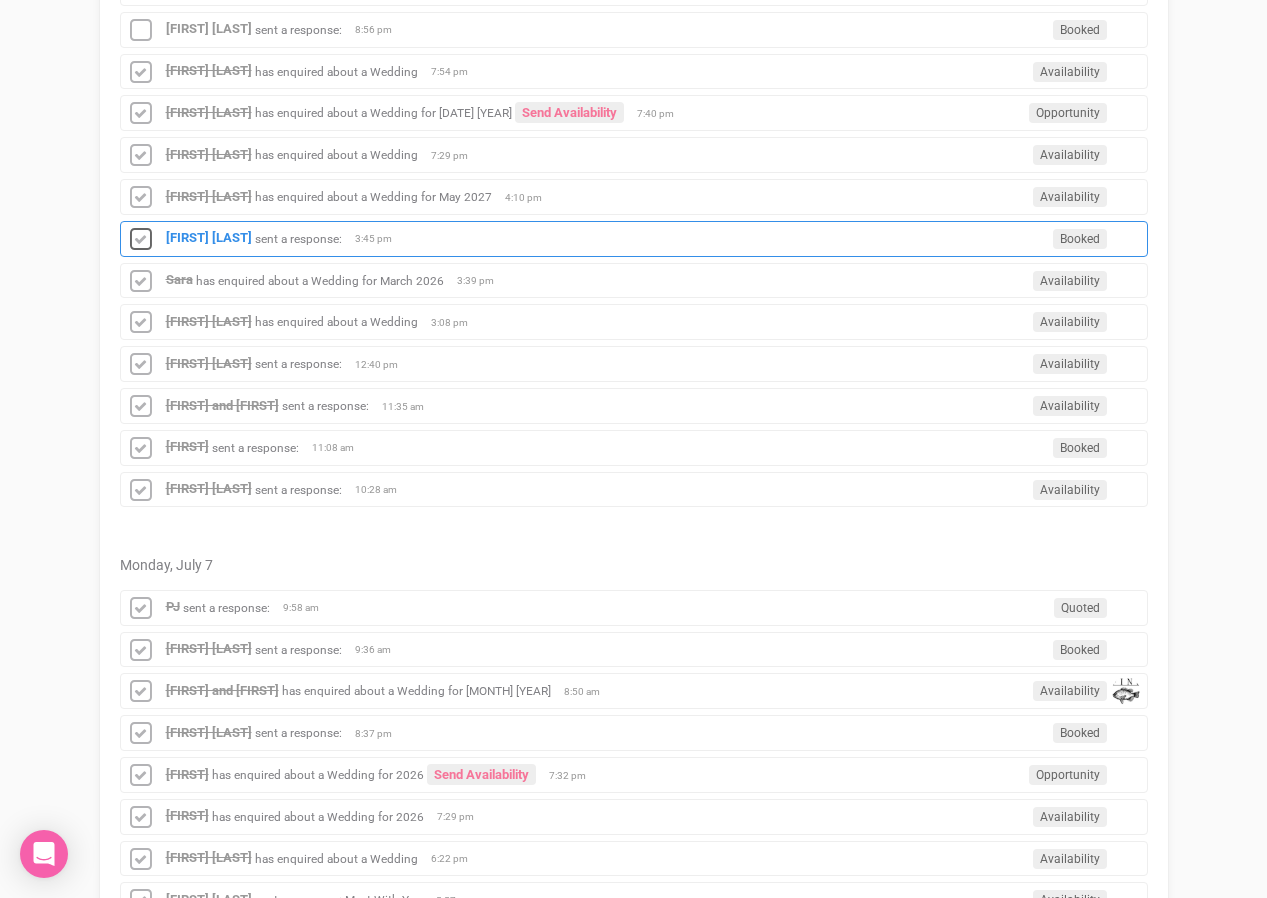 click at bounding box center (141, 240) 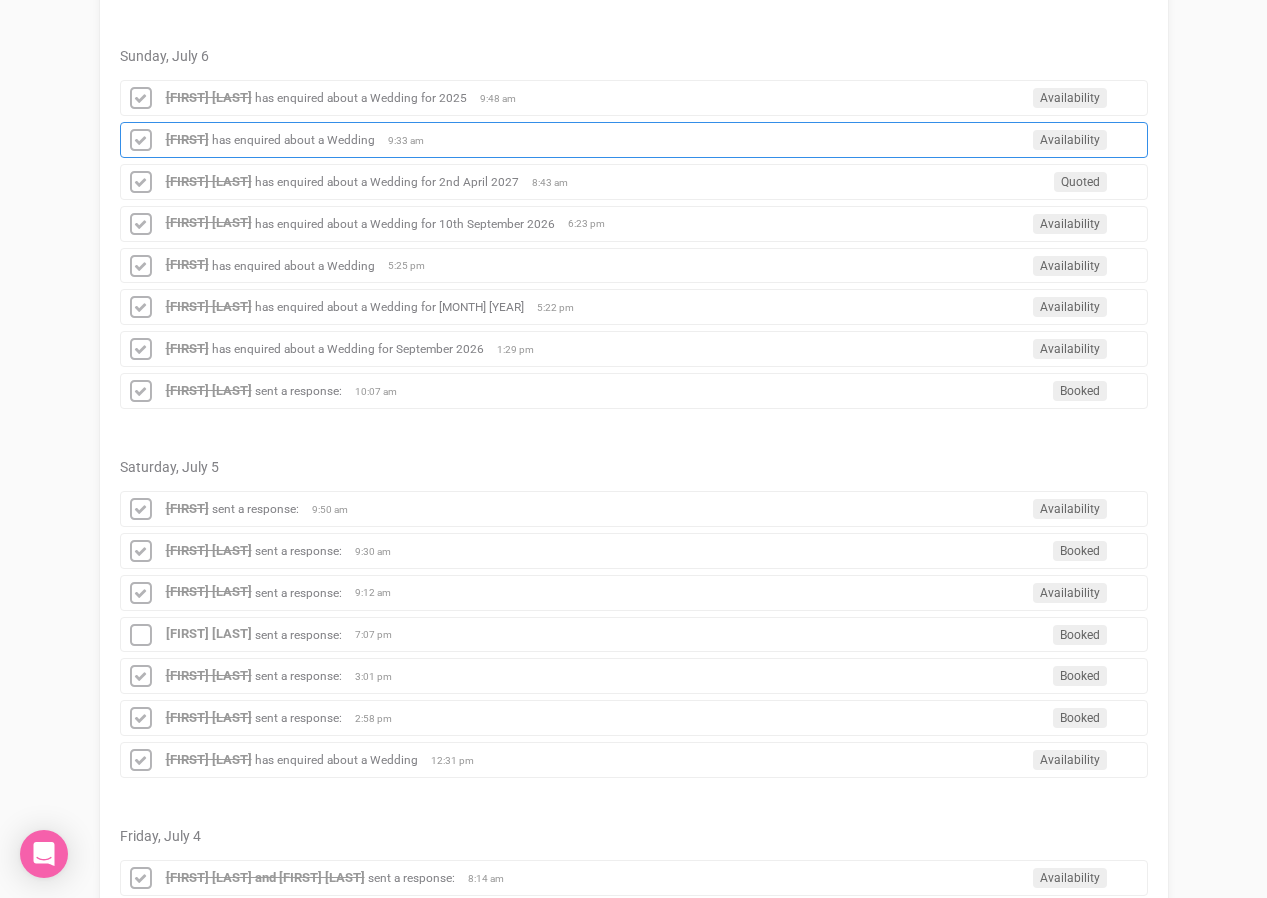 scroll, scrollTop: 1569, scrollLeft: 0, axis: vertical 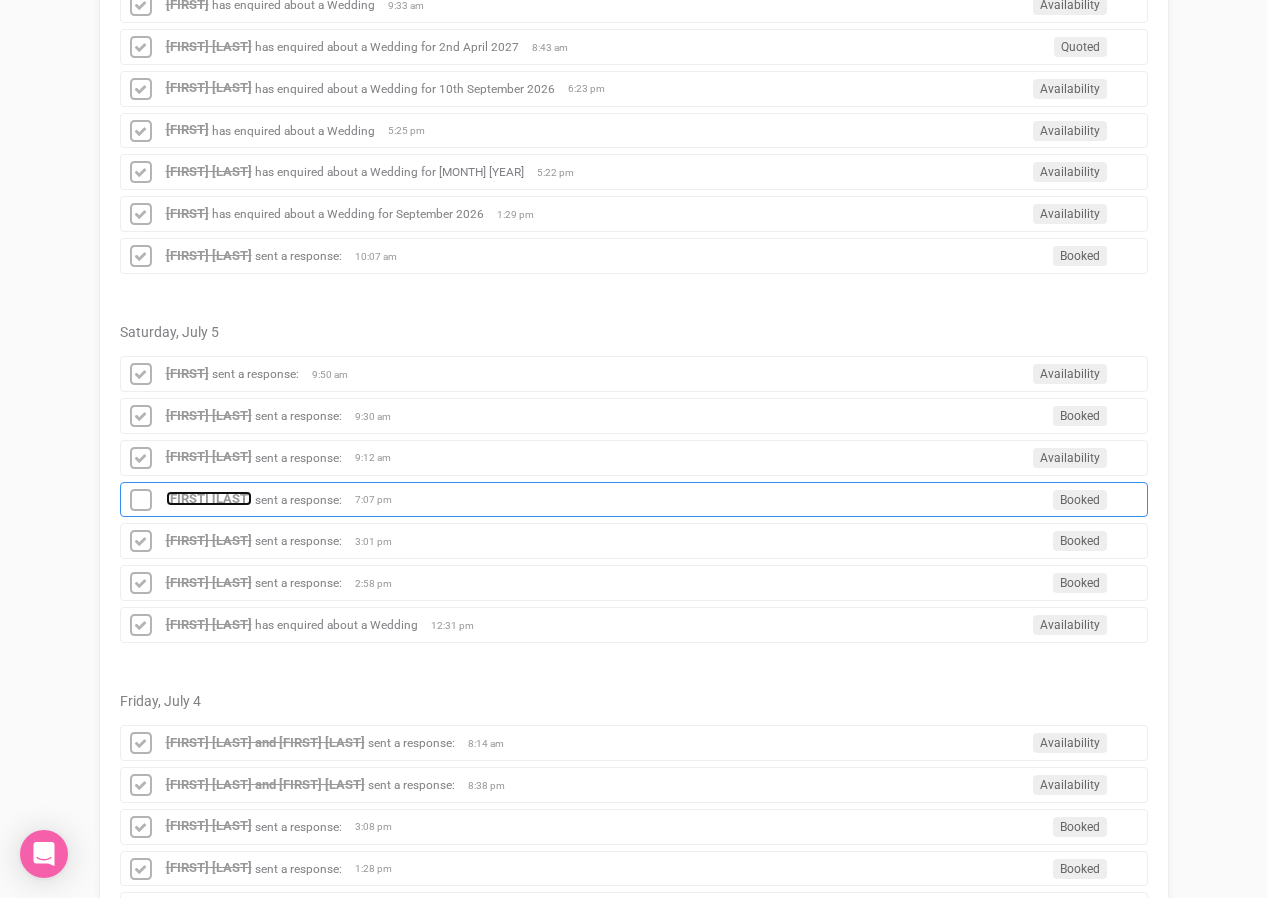 click on "[FIRST] [LAST]" at bounding box center (209, 498) 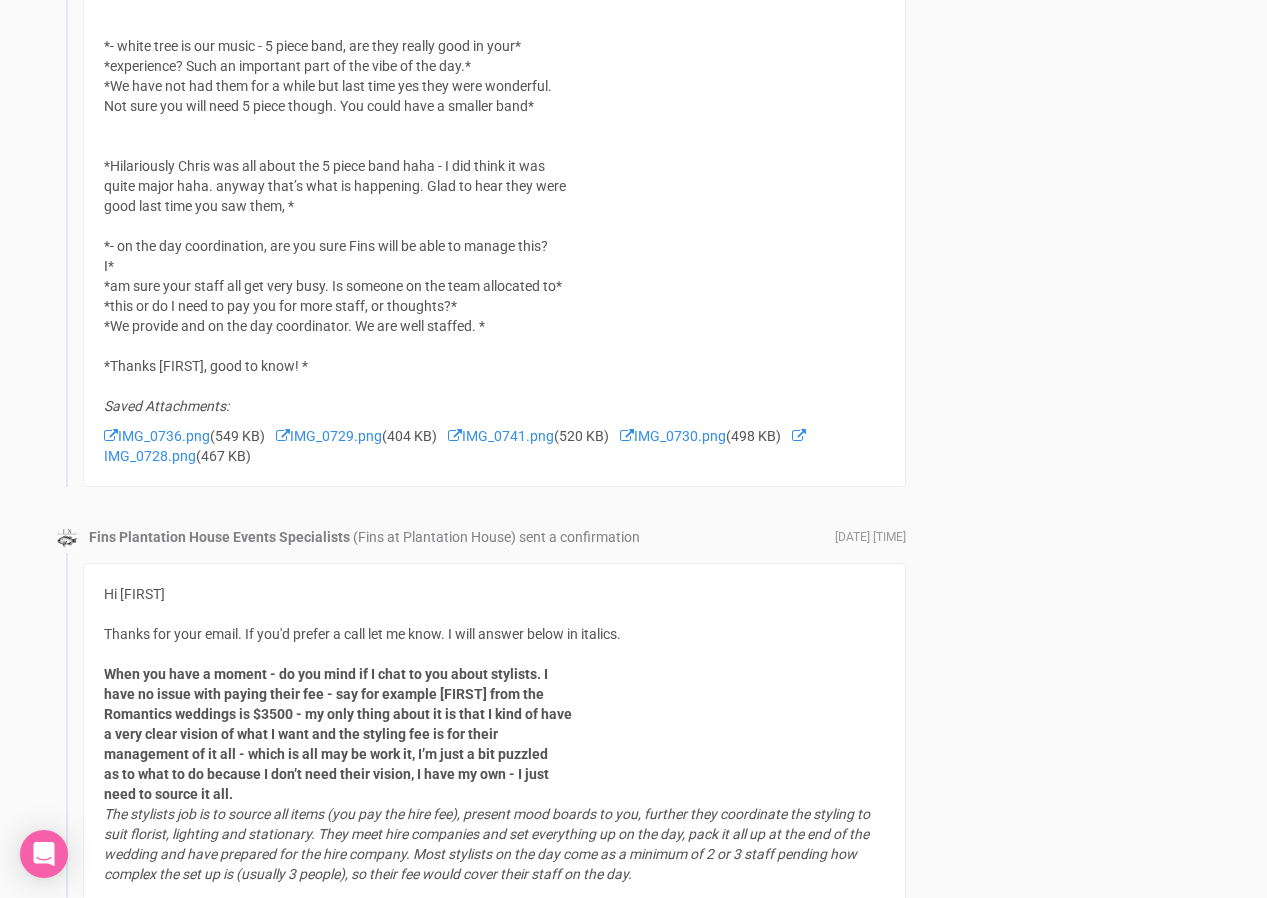 scroll, scrollTop: 2285, scrollLeft: 0, axis: vertical 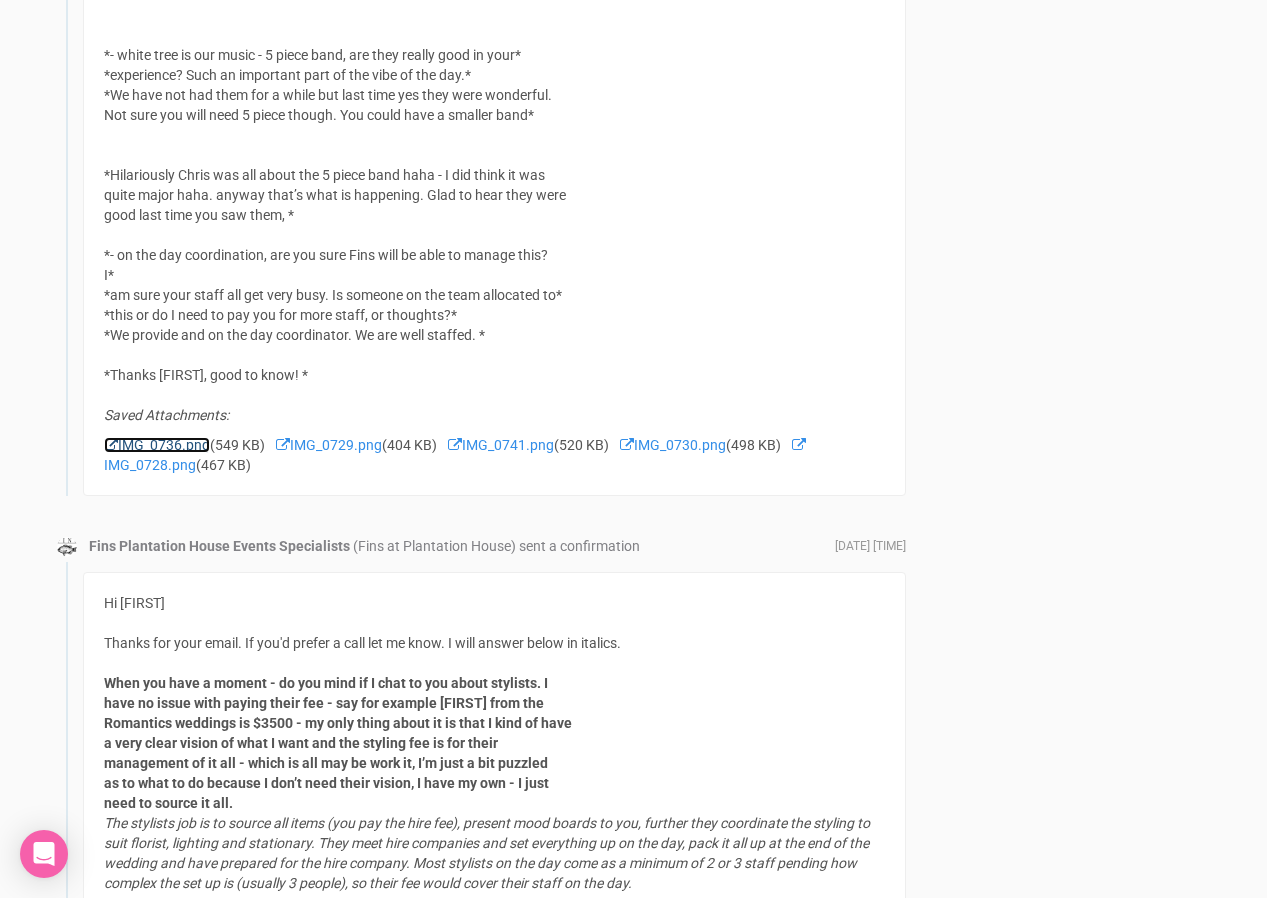 click on "IMG_0736.png" at bounding box center [157, 445] 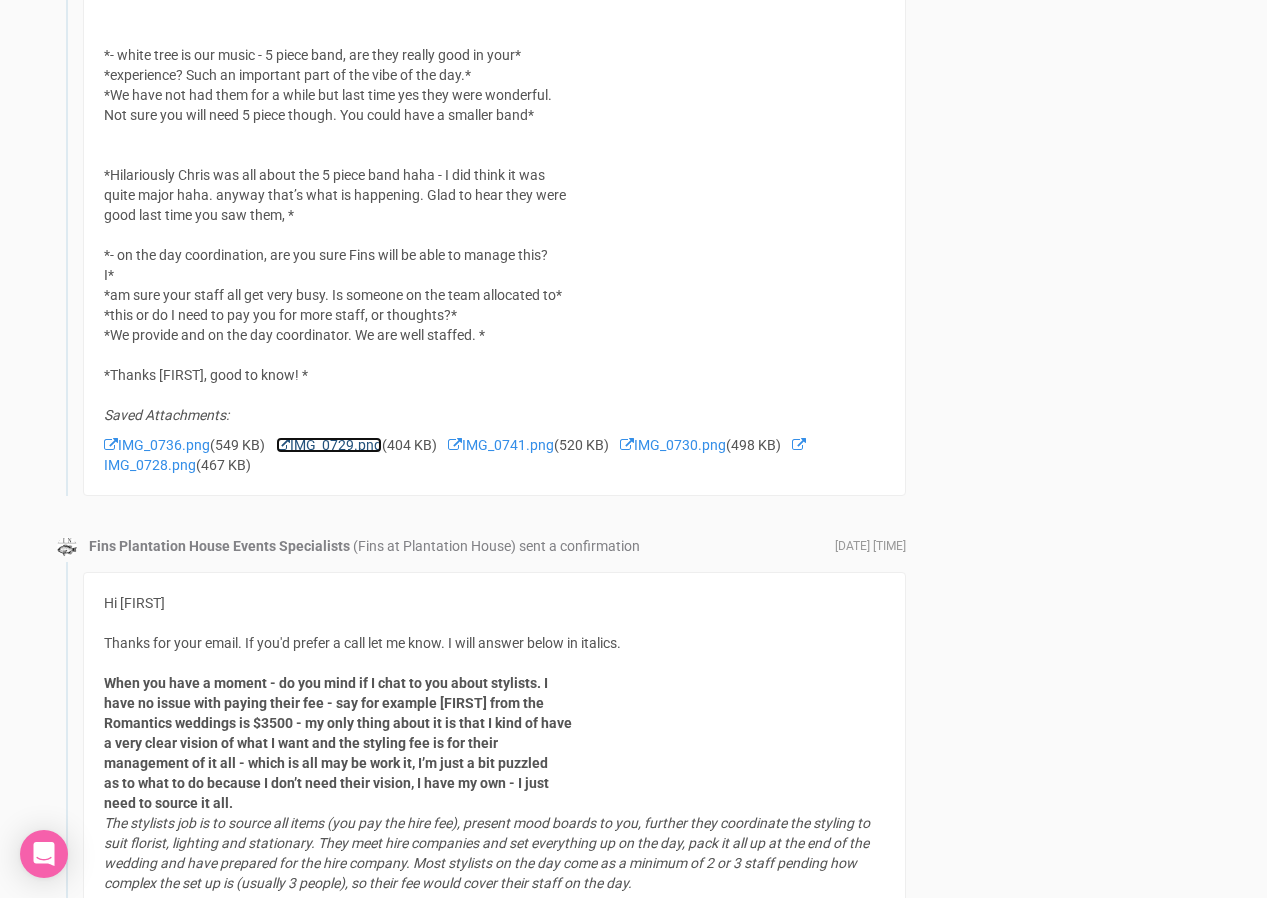 click on "IMG_0729.png" at bounding box center [329, 445] 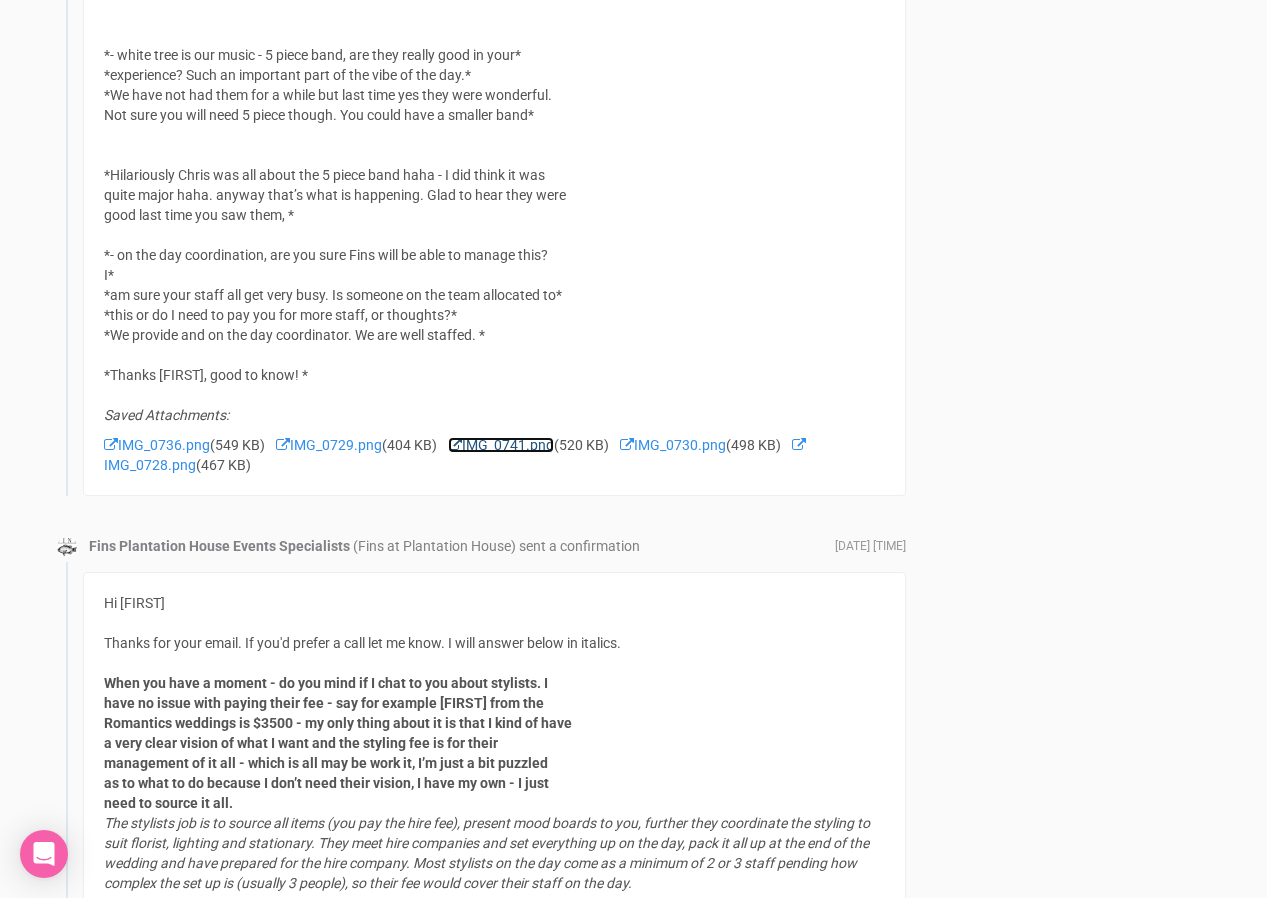 click on "IMG_0741.png" at bounding box center (501, 445) 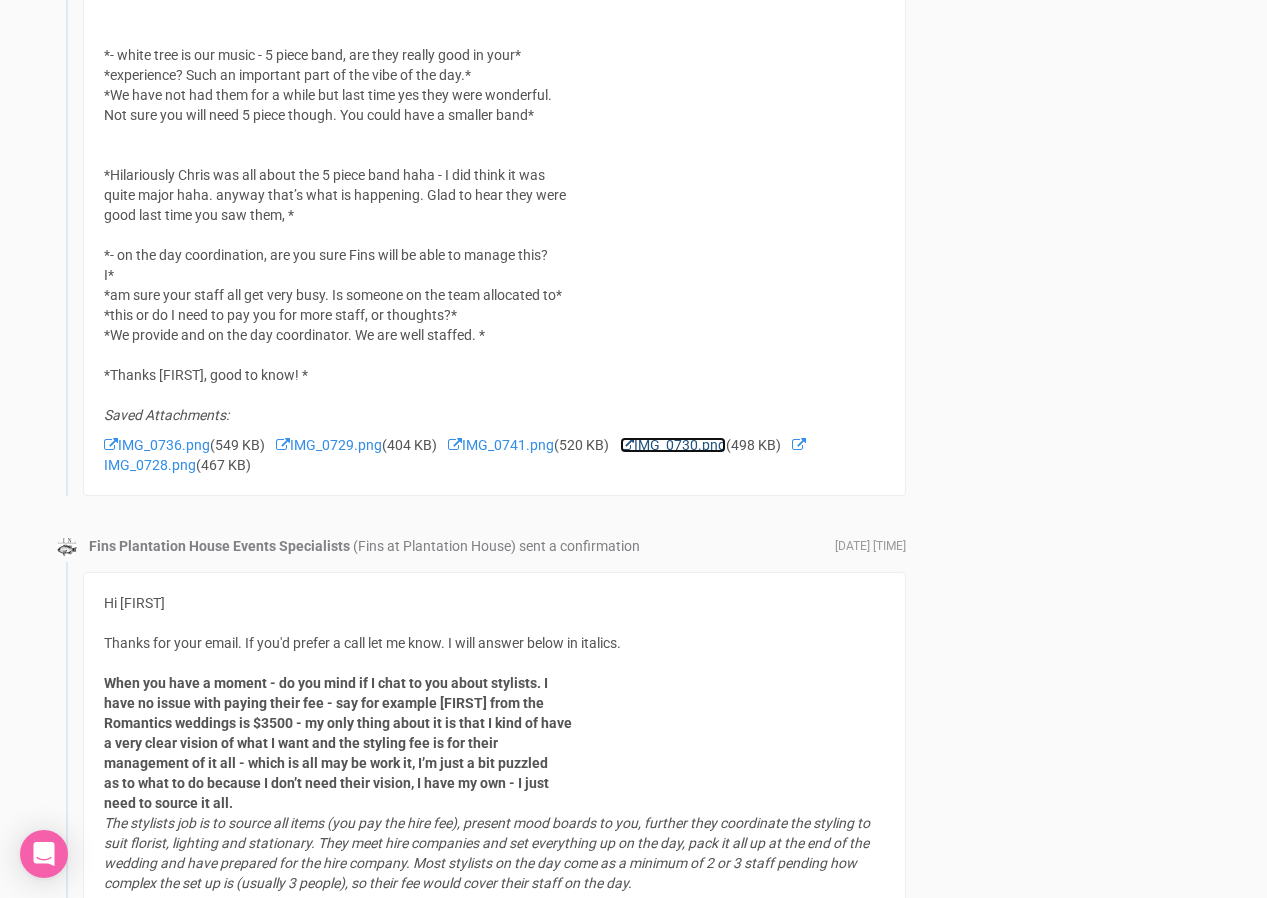 click on "IMG_0730.png" at bounding box center [673, 445] 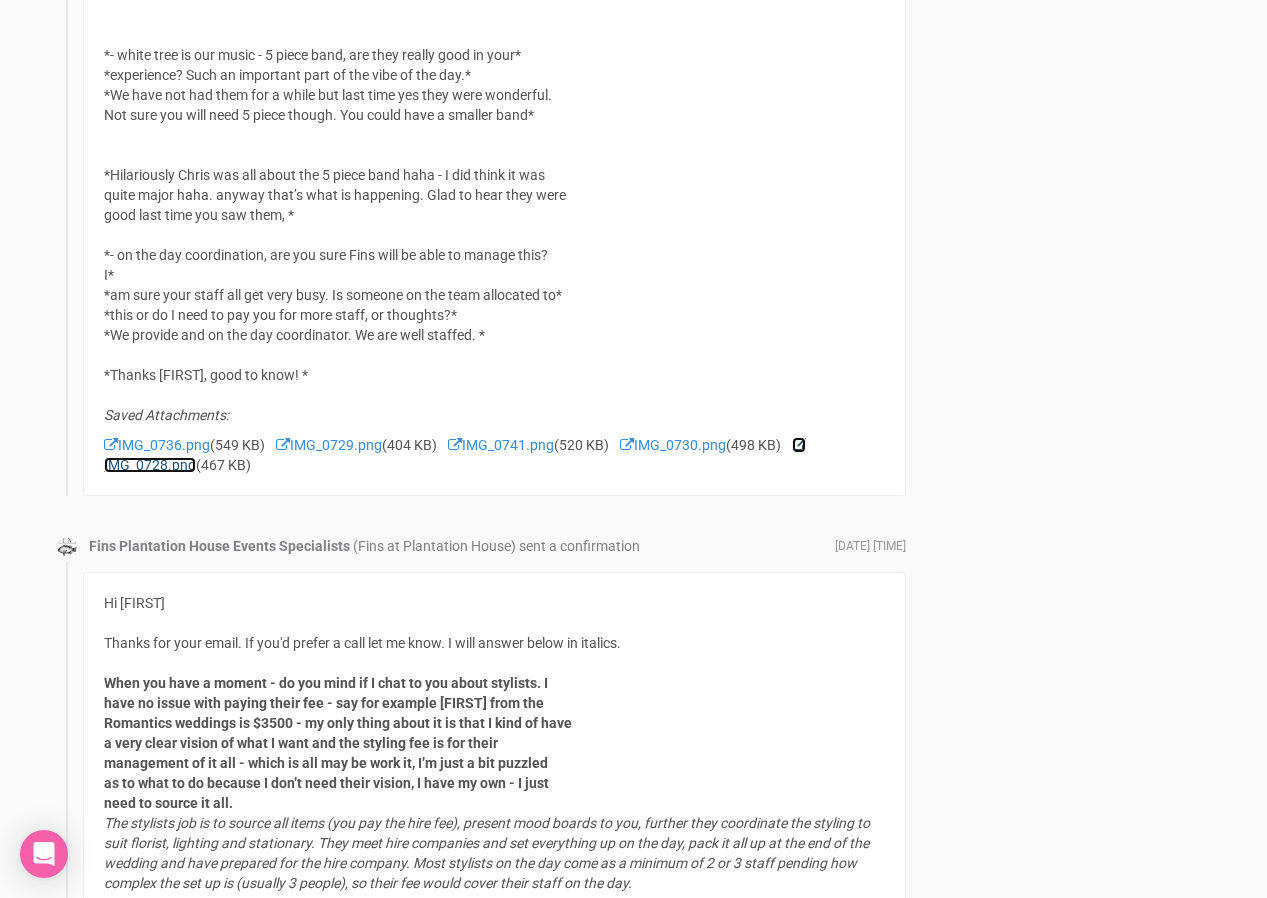click on "IMG_0728.png" at bounding box center (455, 455) 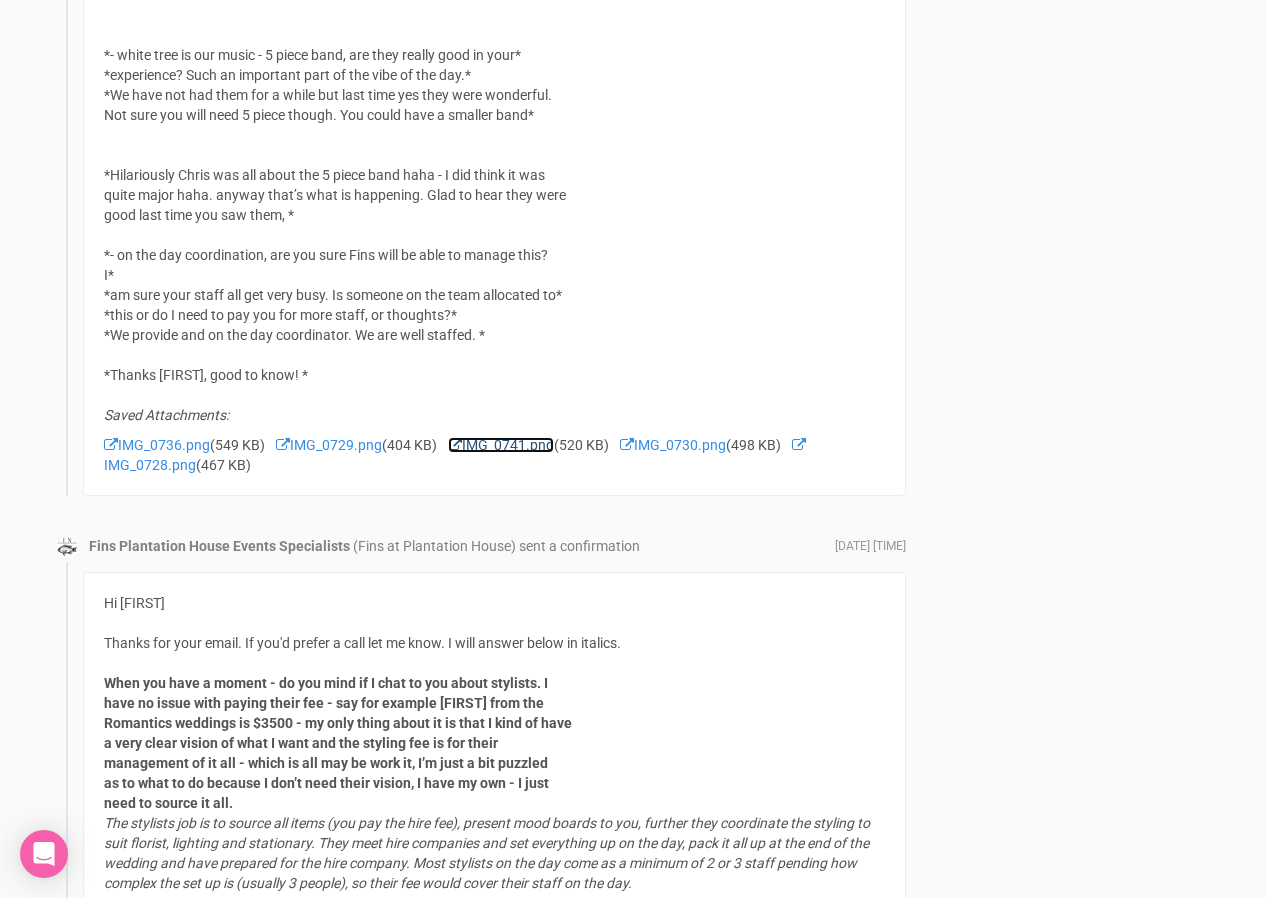 click on "IMG_0741.png" at bounding box center (501, 445) 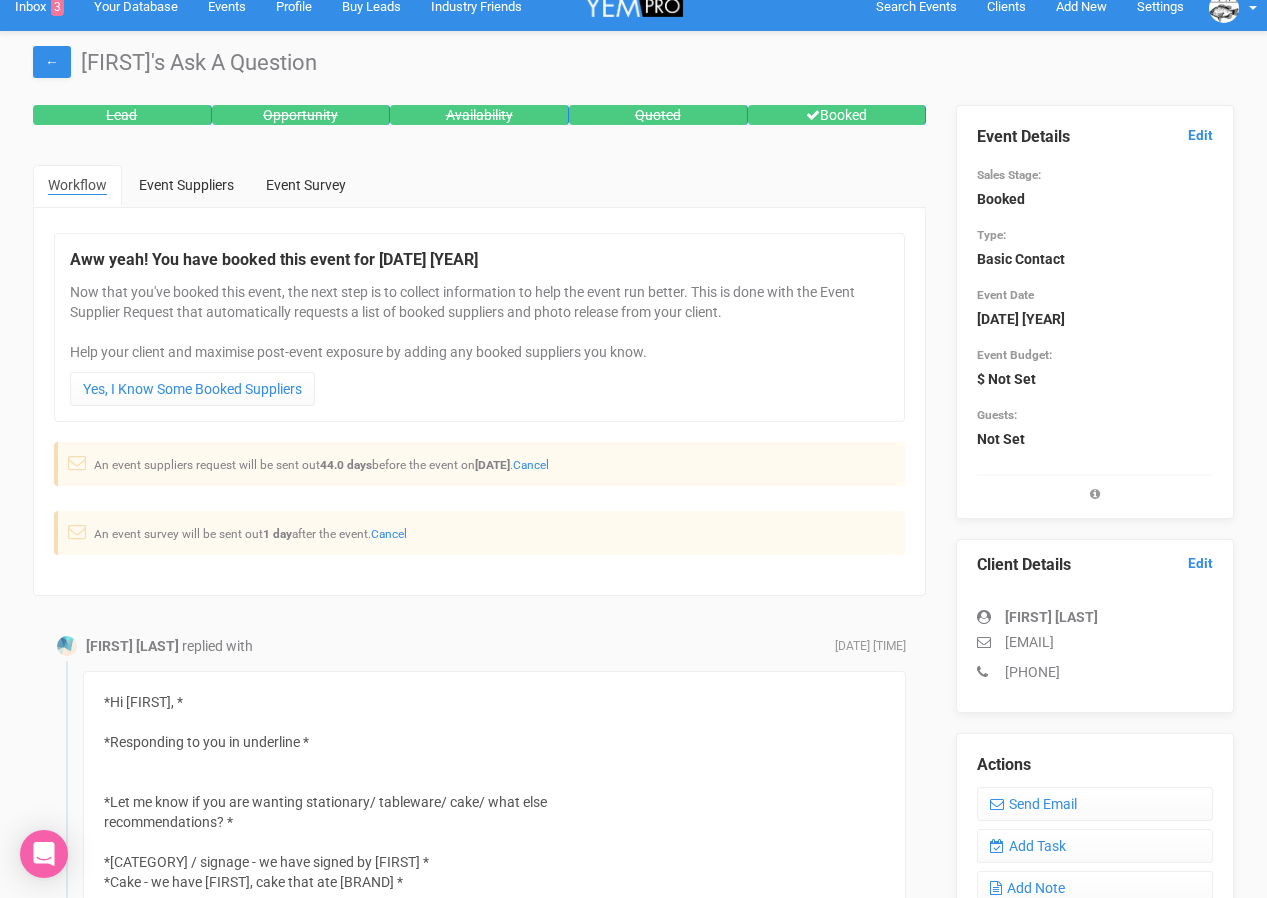 scroll, scrollTop: 0, scrollLeft: 0, axis: both 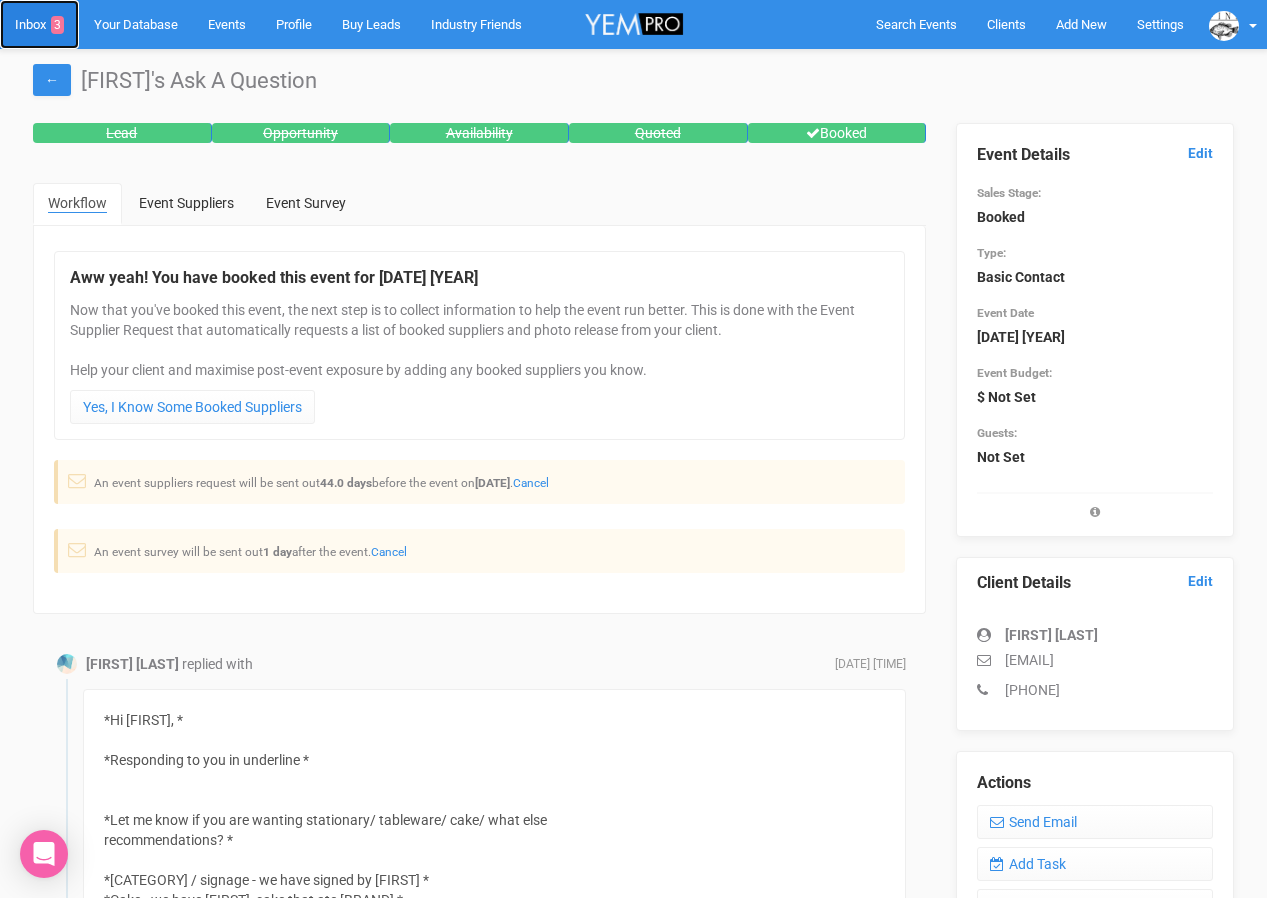 click on "Inbox  3" at bounding box center (39, 24) 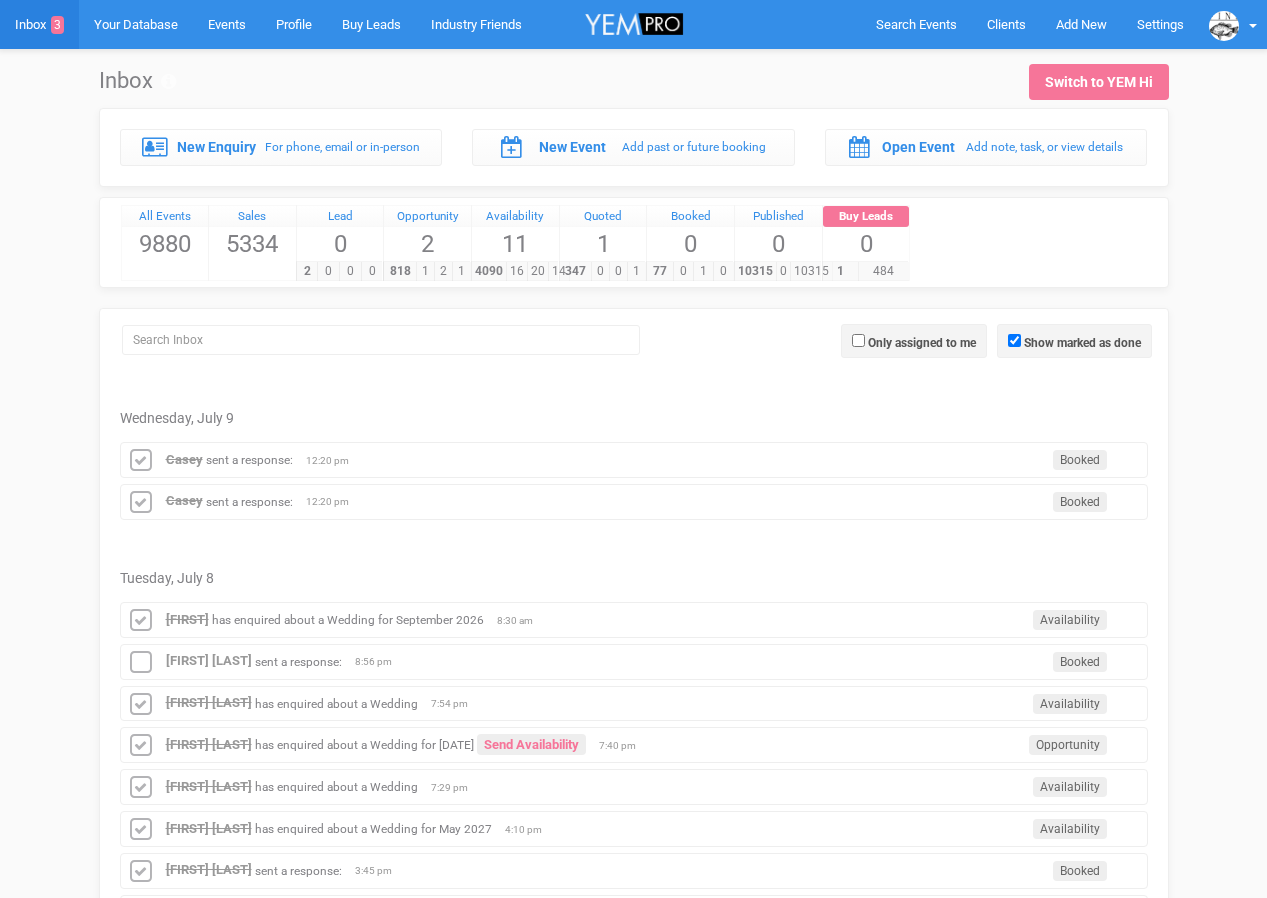 scroll, scrollTop: 0, scrollLeft: 0, axis: both 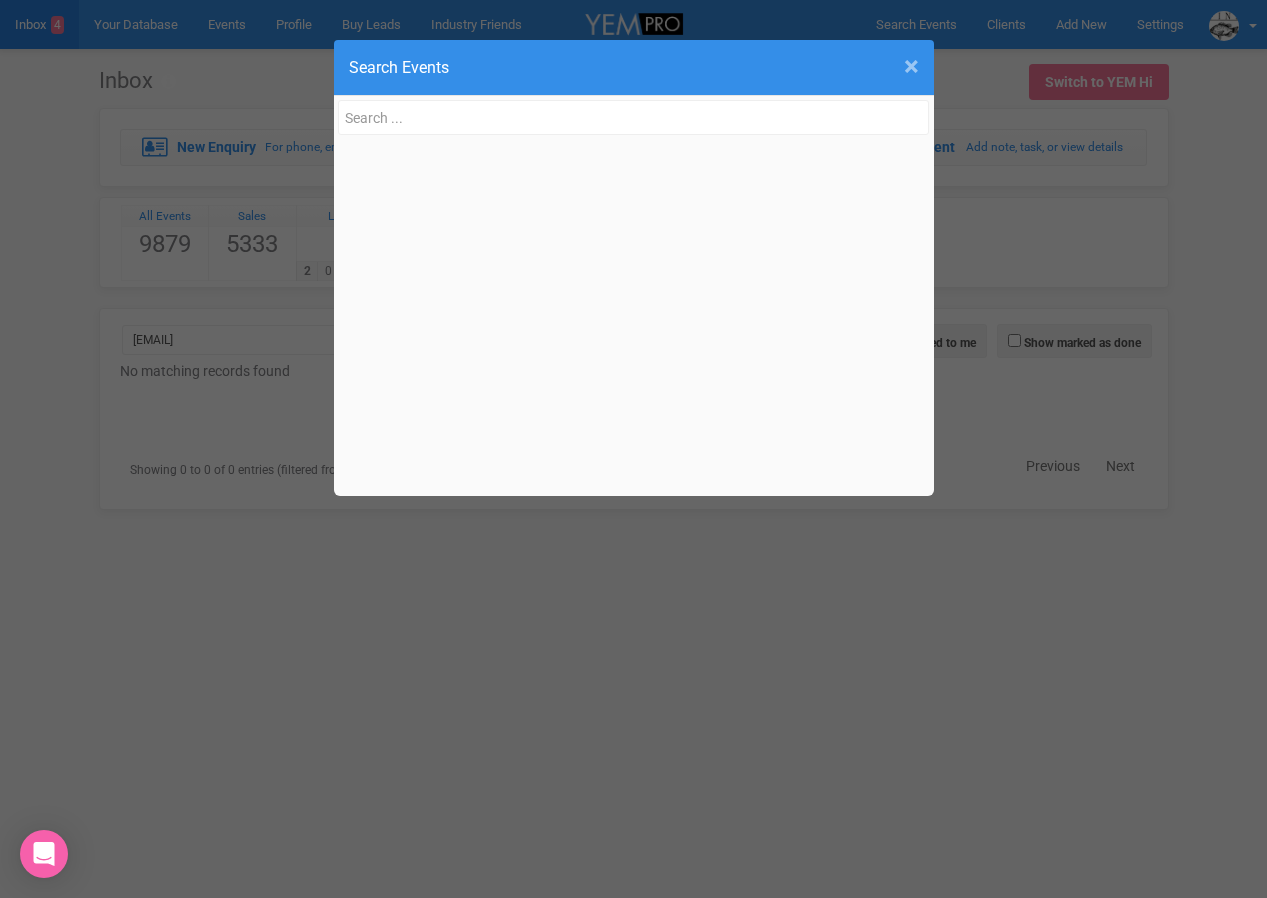 click on "×" at bounding box center [911, 66] 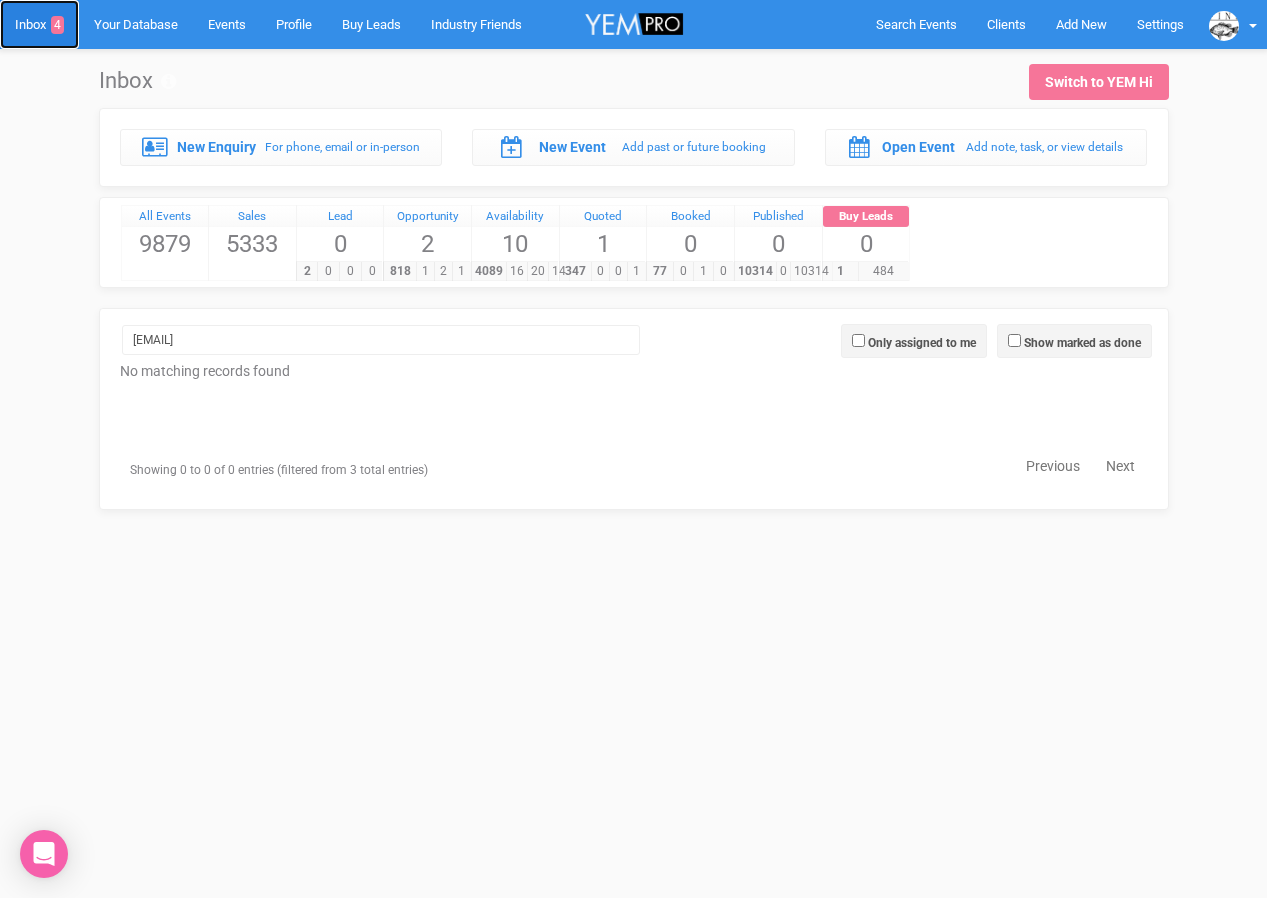 click on "Inbox  4" at bounding box center [39, 24] 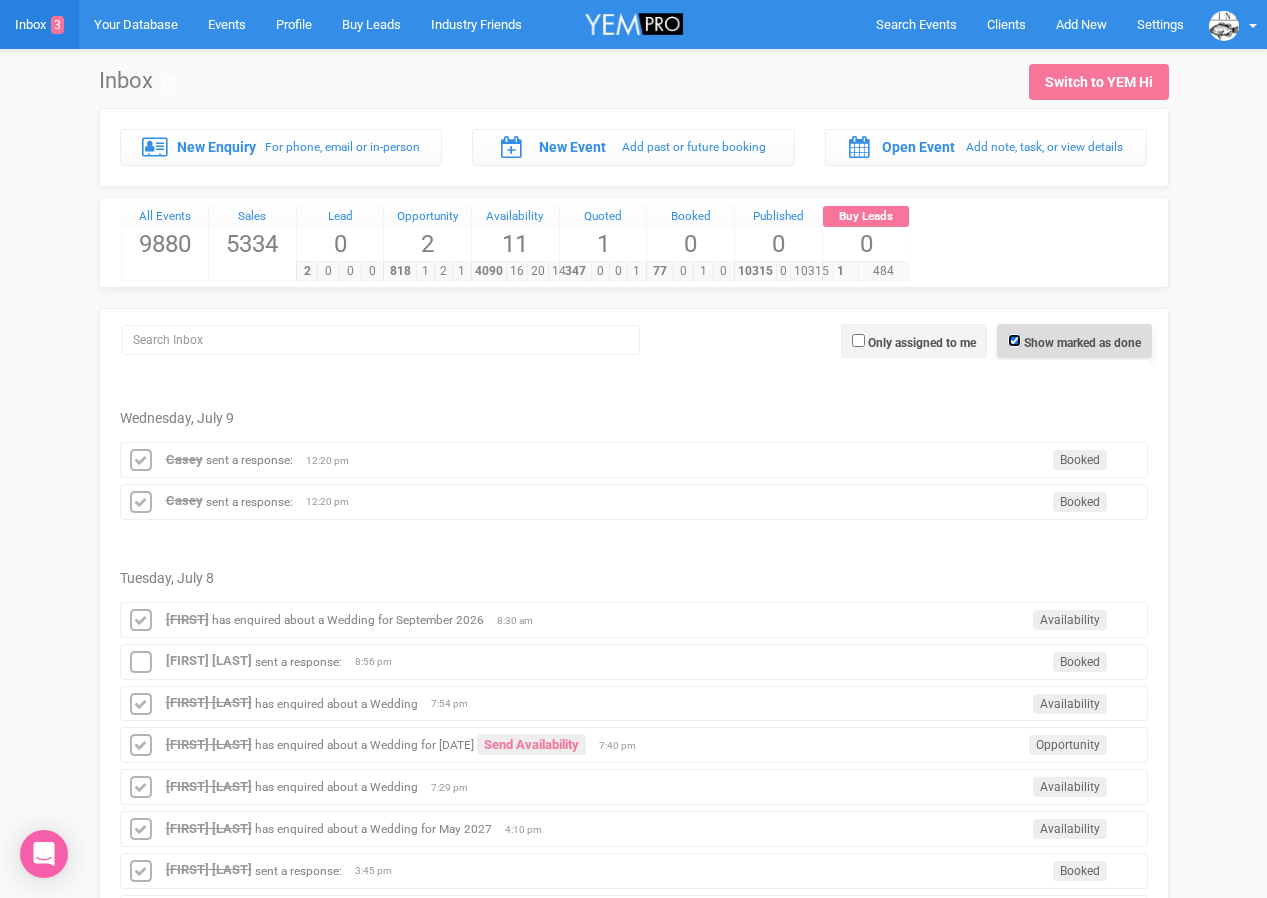 click on "Show marked as done" at bounding box center [1014, 340] 